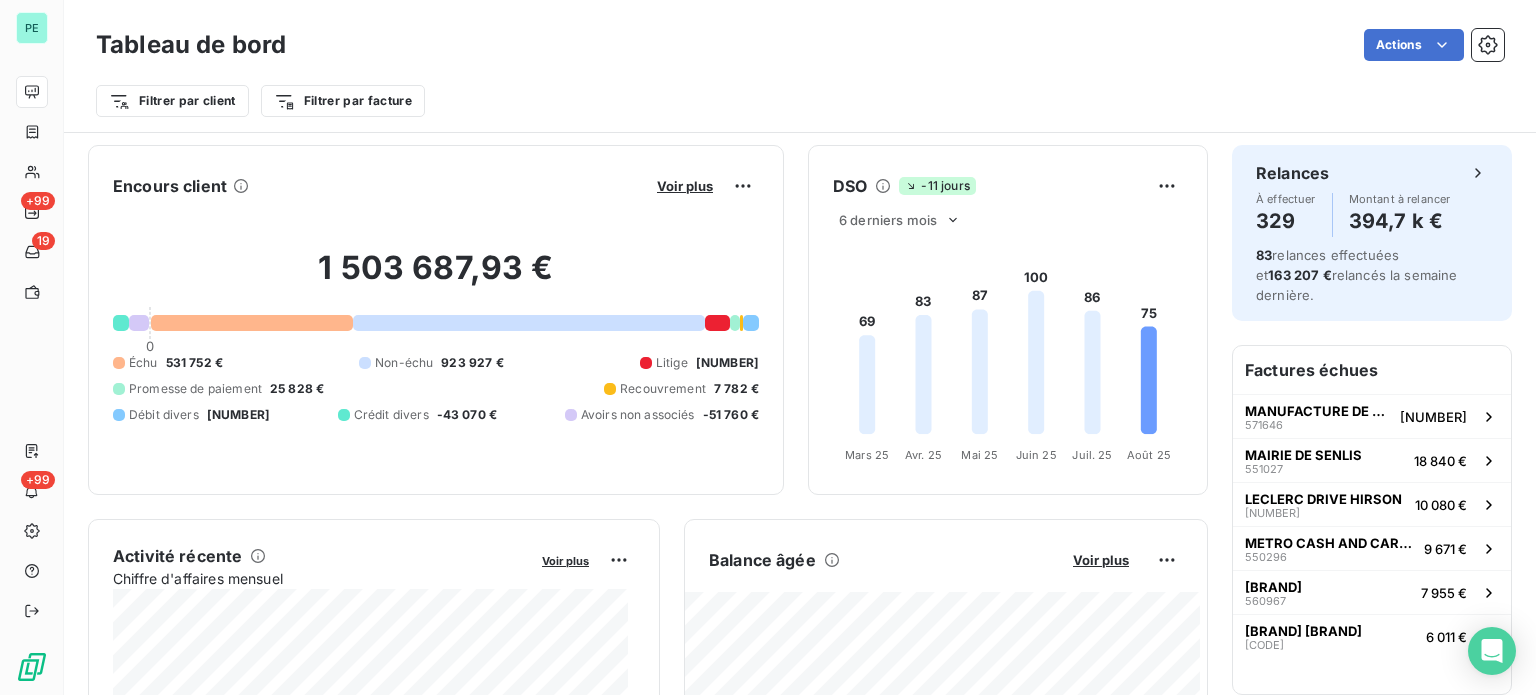 scroll, scrollTop: 0, scrollLeft: 0, axis: both 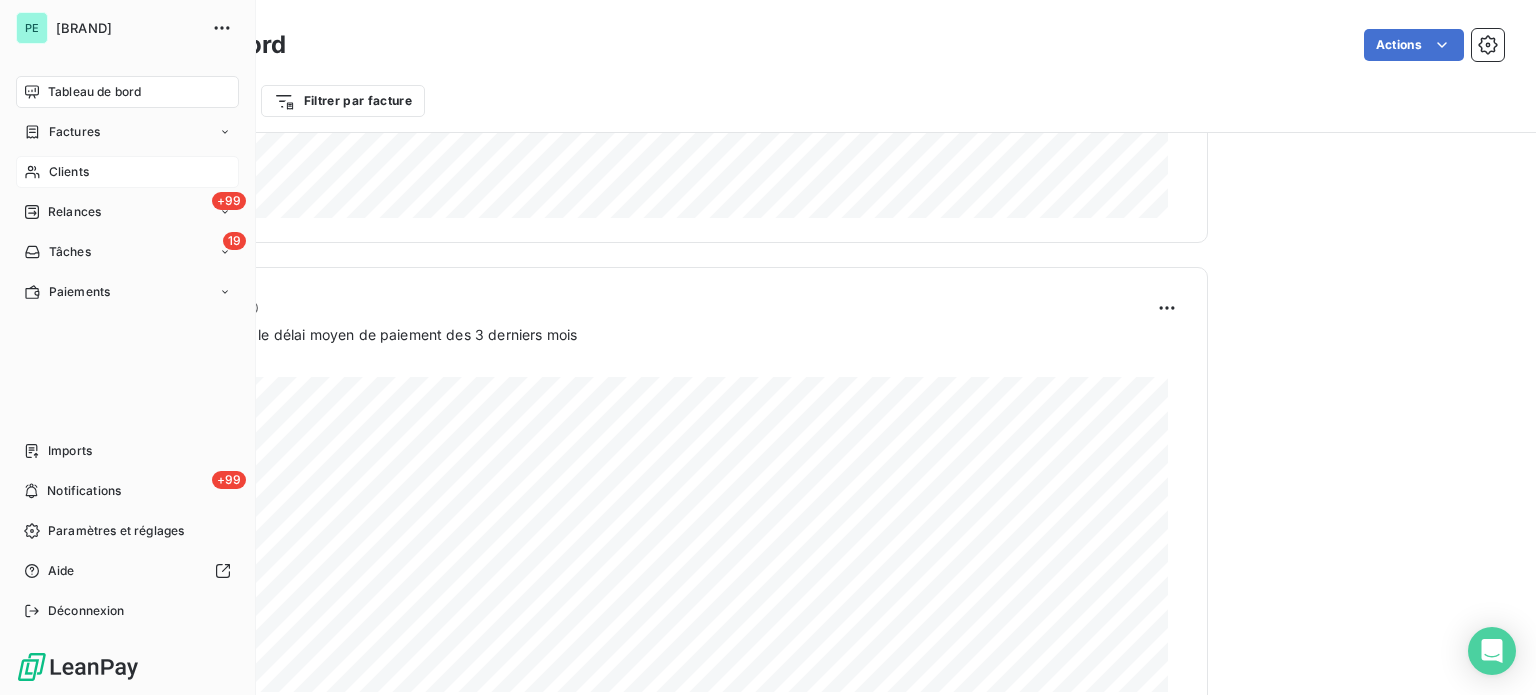 click on "Clients" at bounding box center (127, 172) 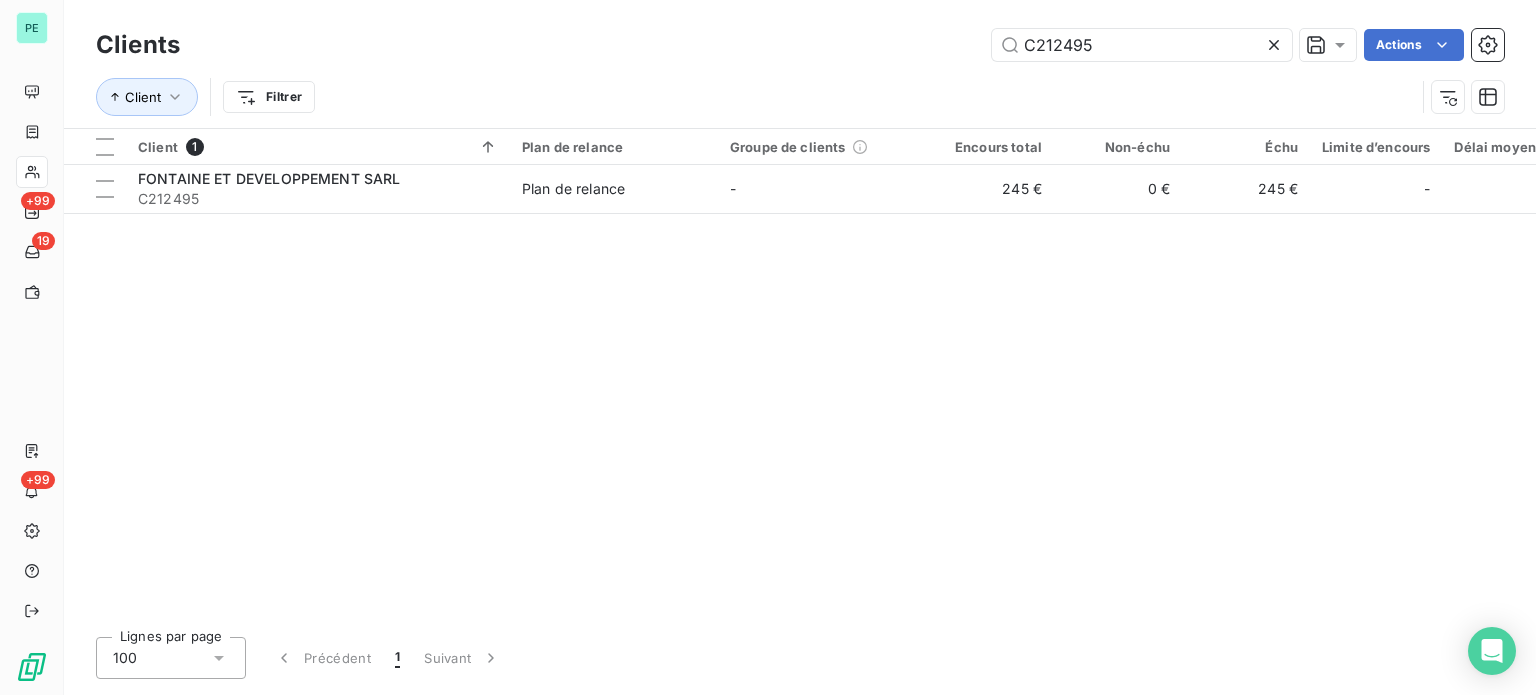 drag, startPoint x: 1177, startPoint y: 38, endPoint x: 836, endPoint y: 31, distance: 341.07184 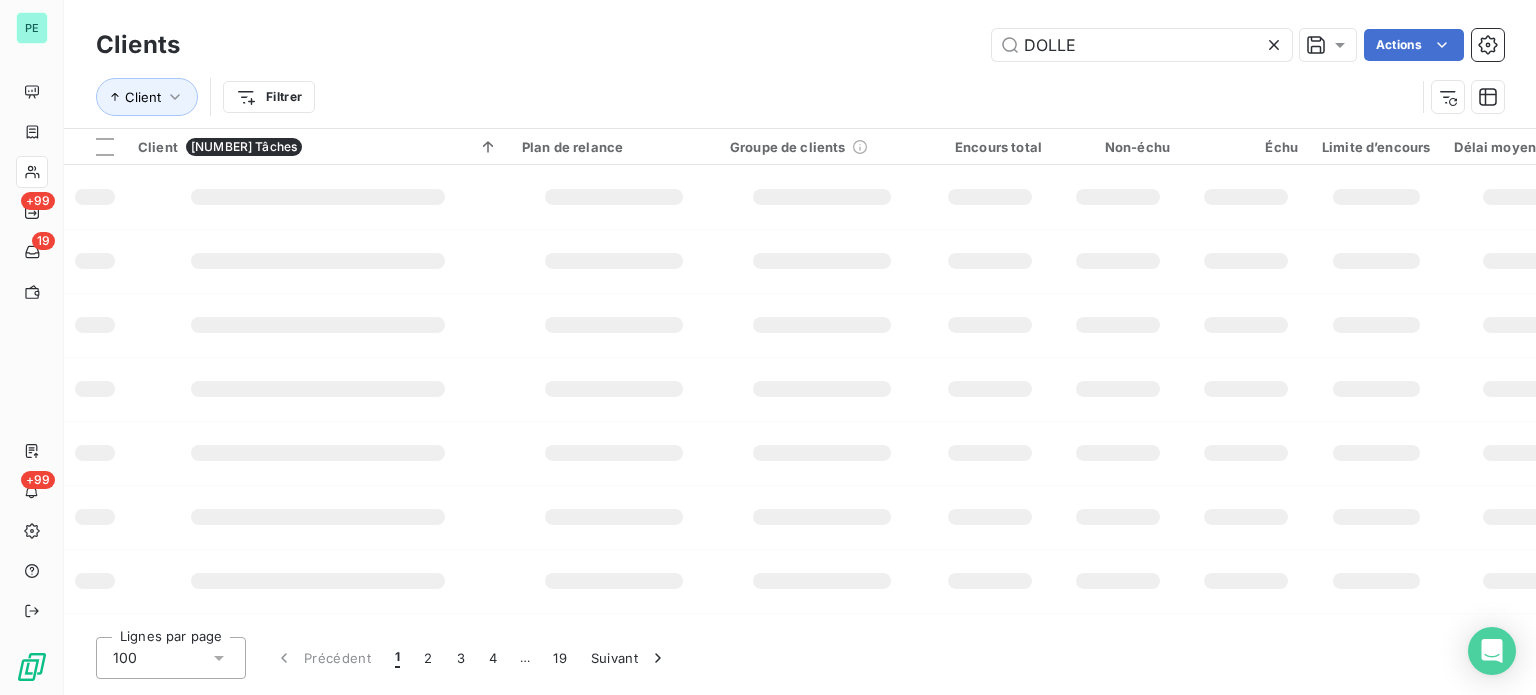 type on "DOLLE" 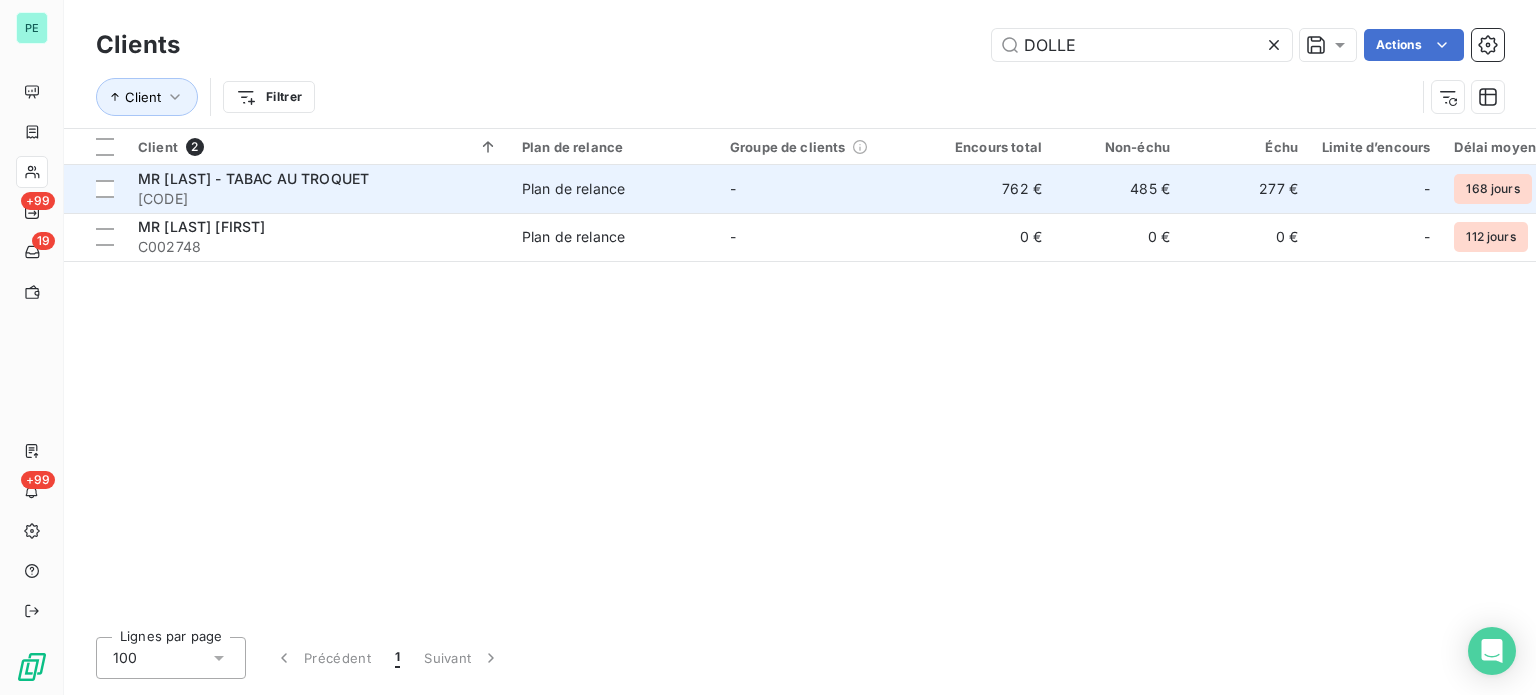 click on "-" at bounding box center (822, 189) 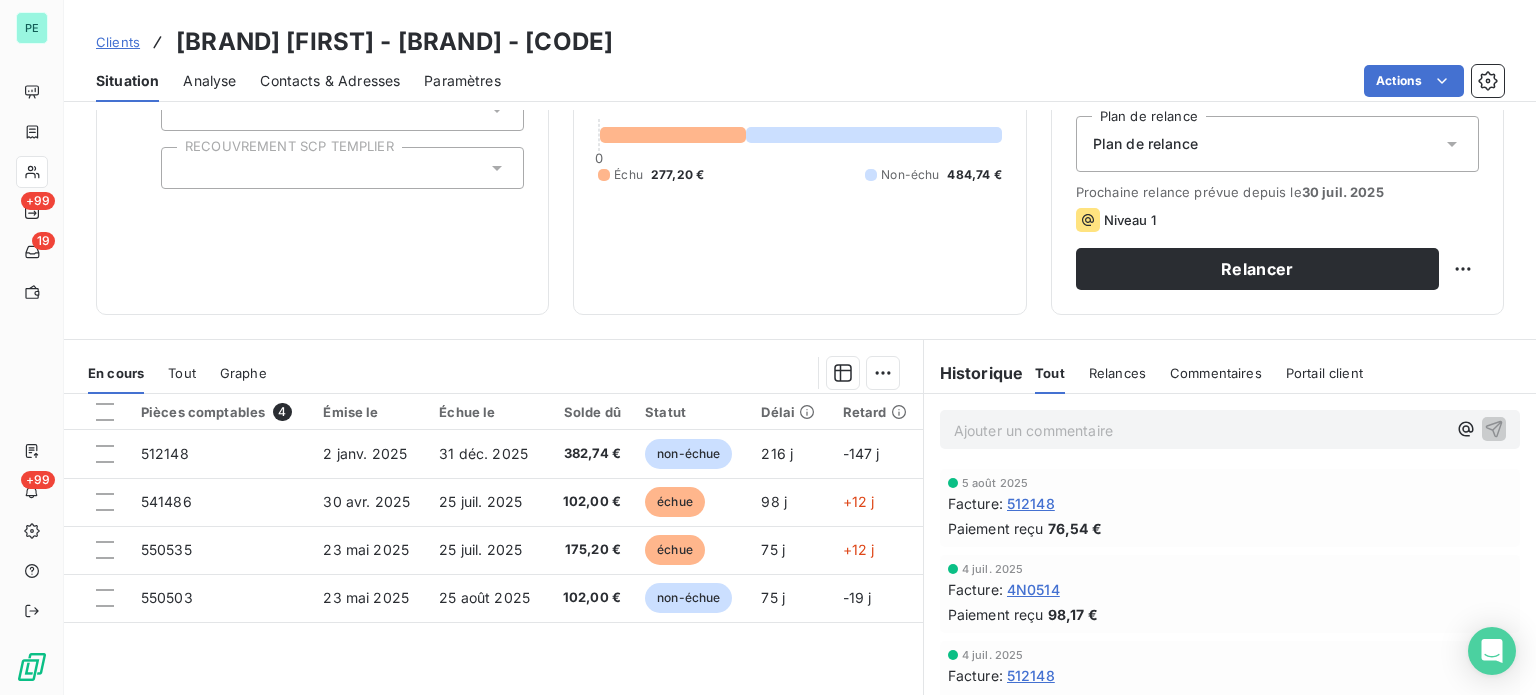 scroll, scrollTop: 300, scrollLeft: 0, axis: vertical 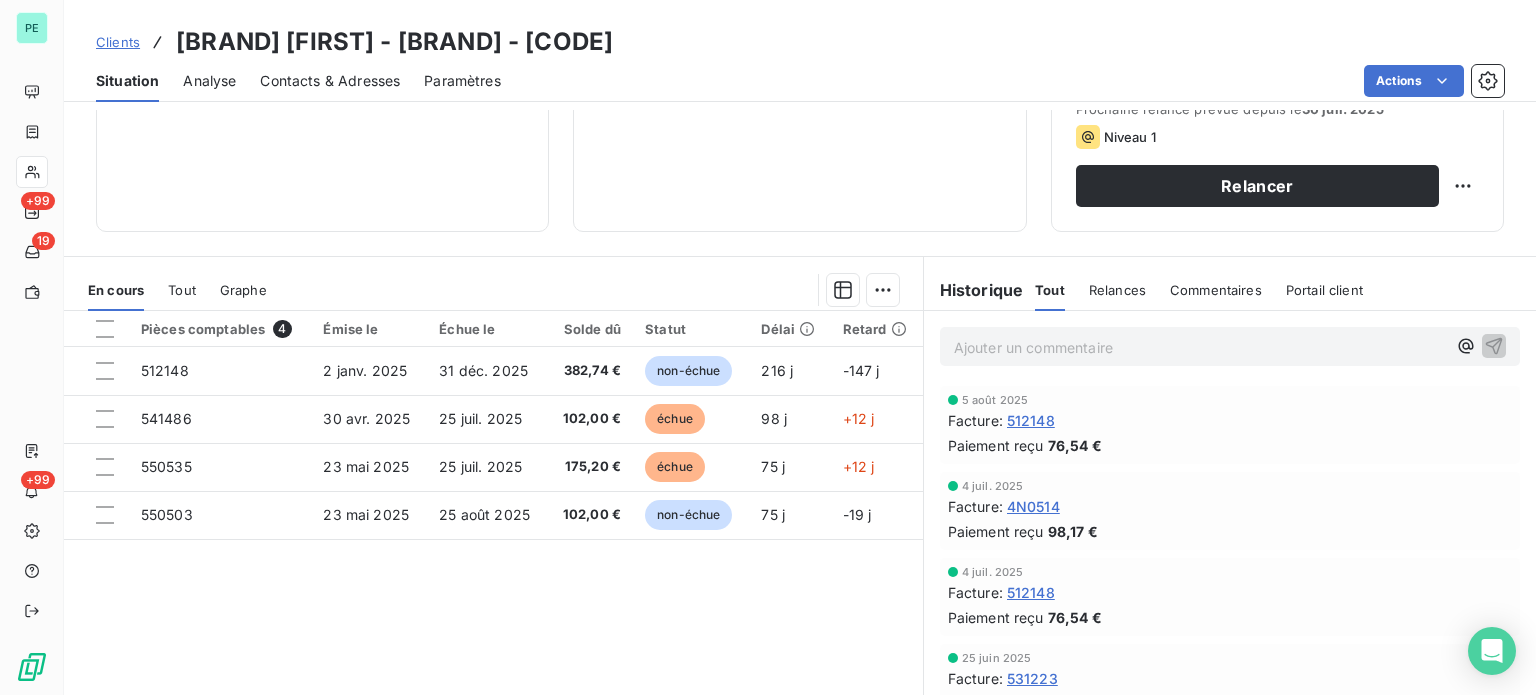 click on "Contacts & Adresses" at bounding box center [330, 81] 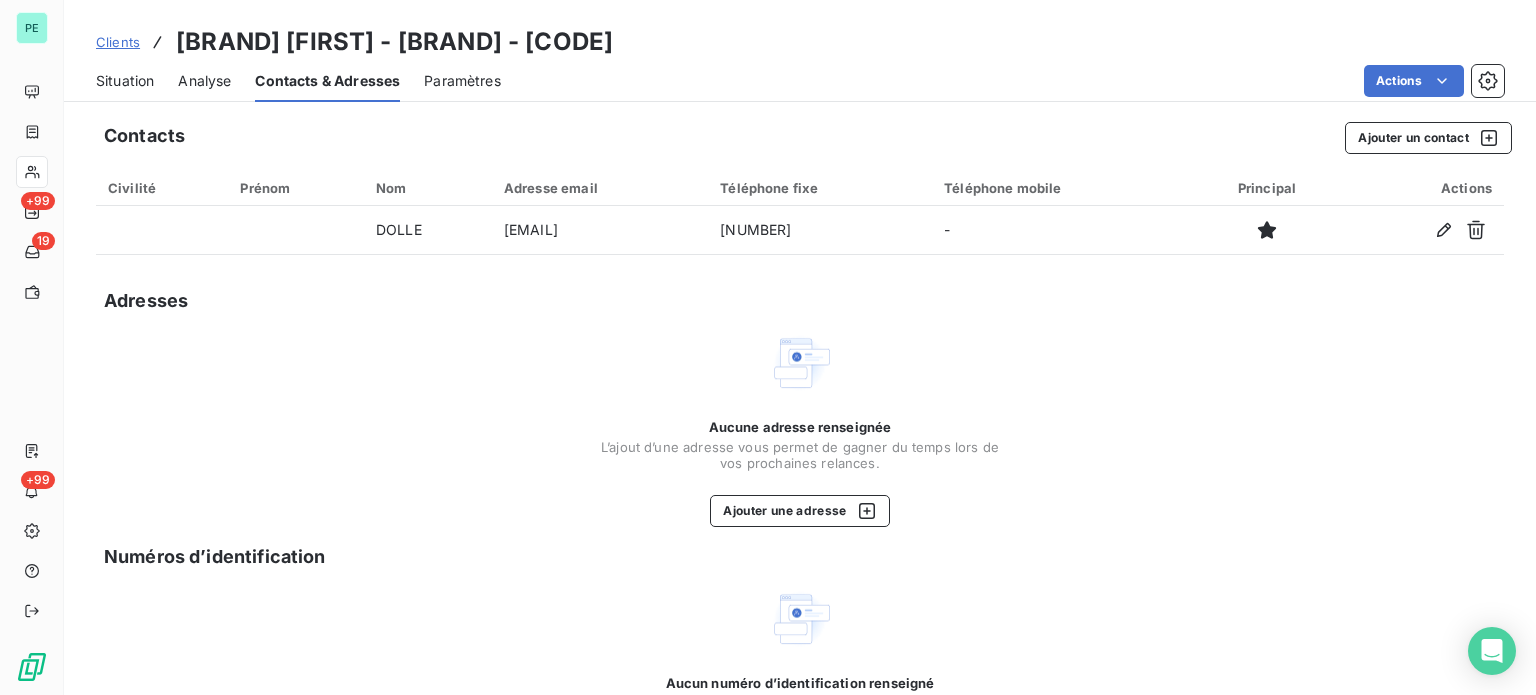 click on "Clients" at bounding box center [118, 42] 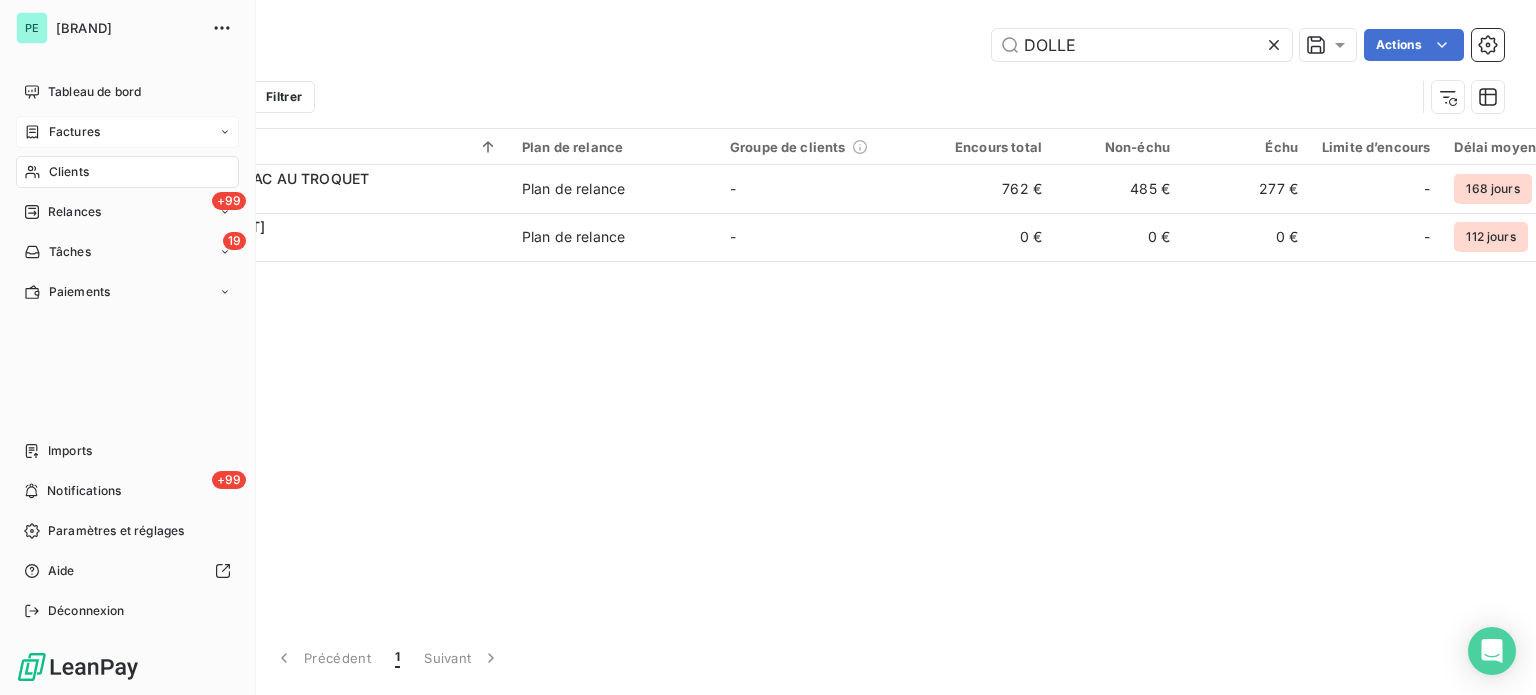 click on "Factures" at bounding box center [74, 132] 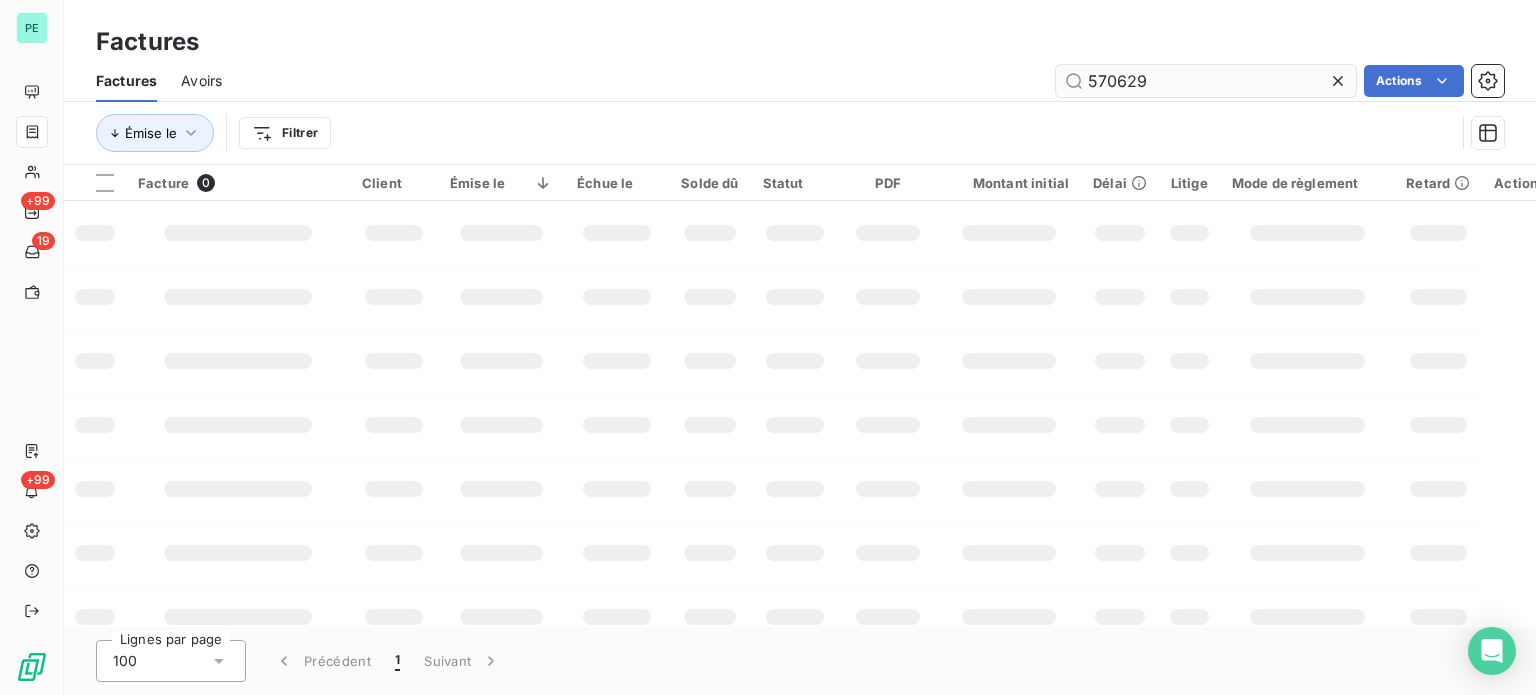 drag, startPoint x: 1105, startPoint y: 84, endPoint x: 1268, endPoint y: 85, distance: 163.00307 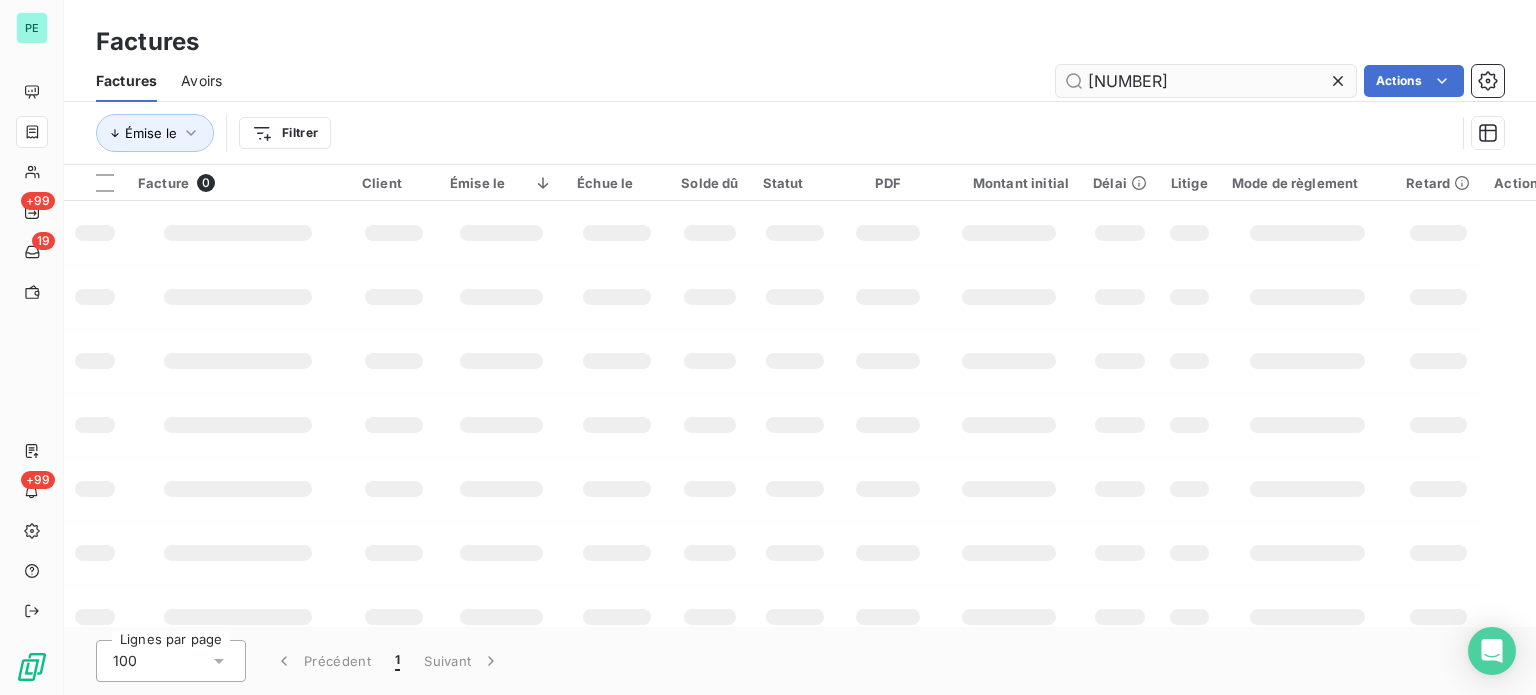 type on "[NUMBER]" 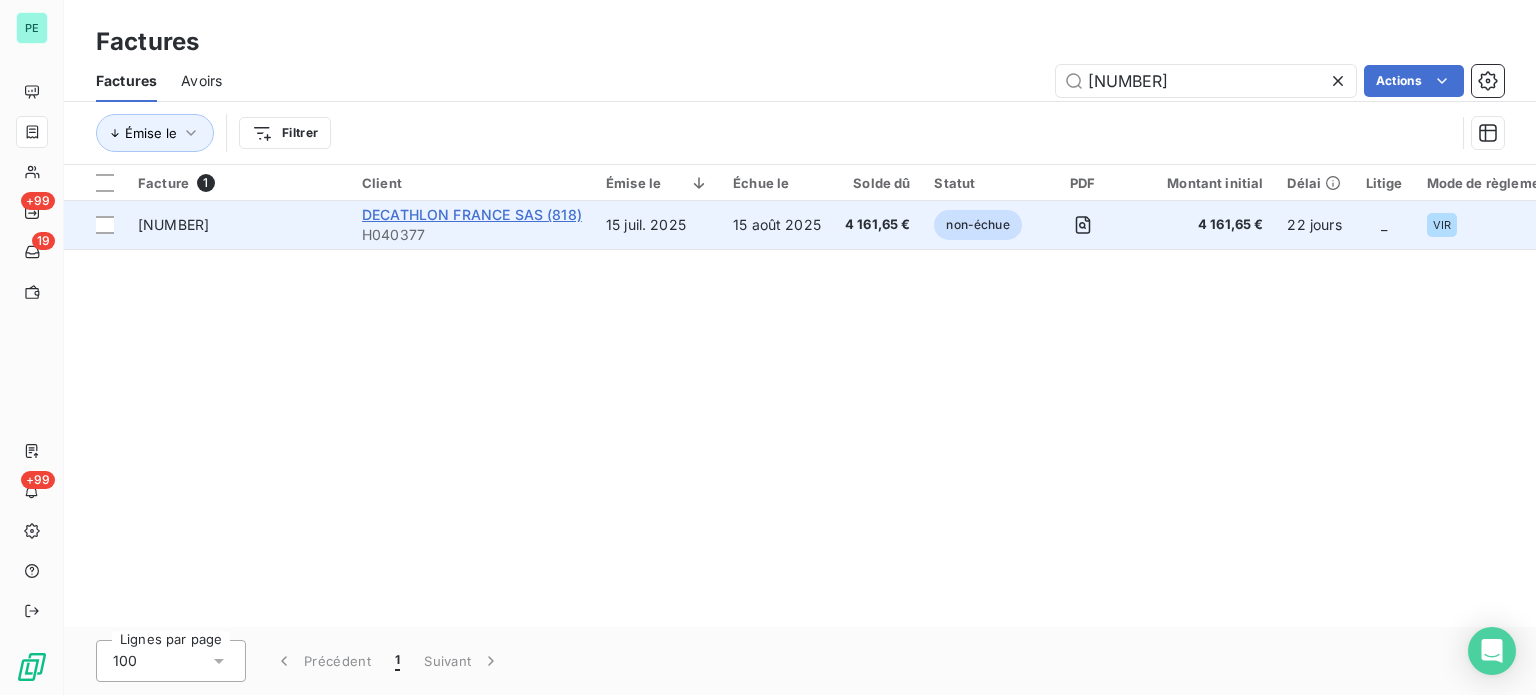 click on "DECATHLON FRANCE SAS (818)" at bounding box center [472, 214] 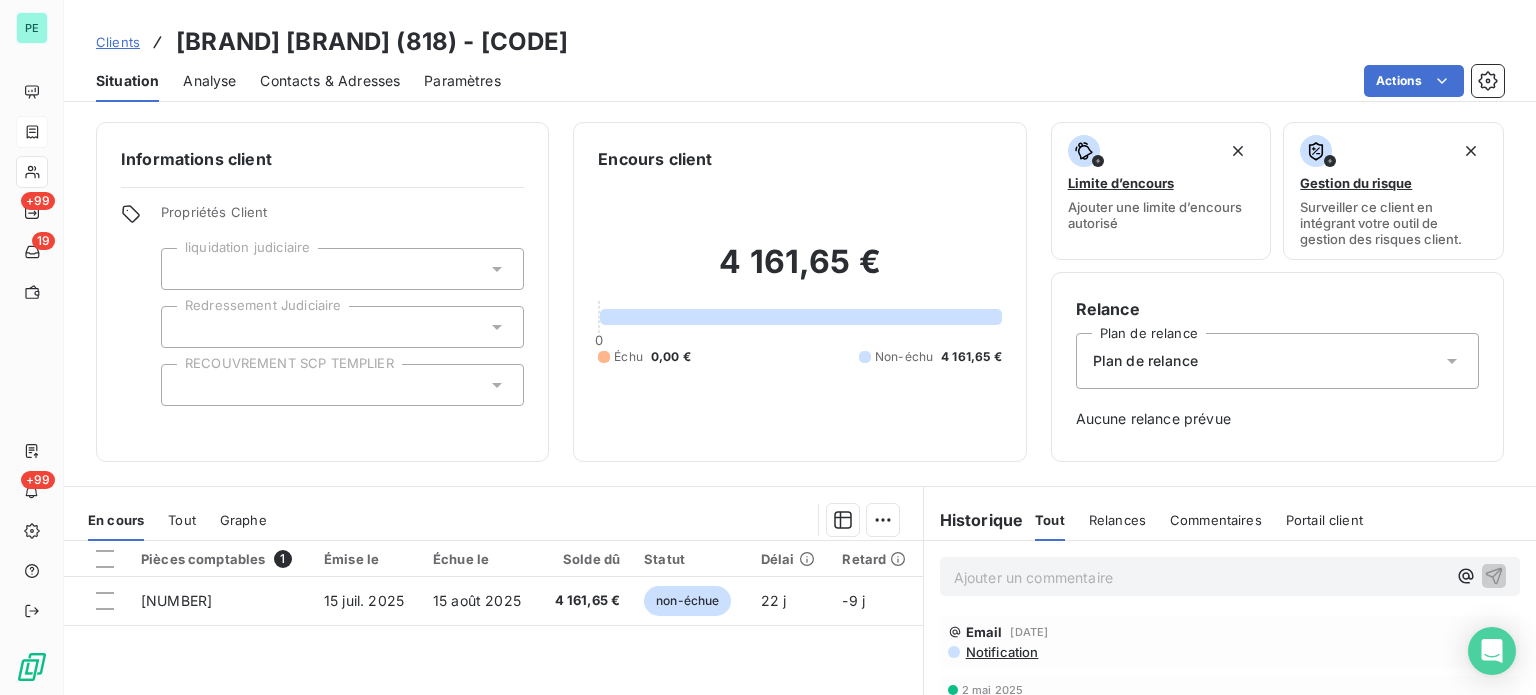 click on "Ajouter un commentaire ﻿" at bounding box center [1200, 577] 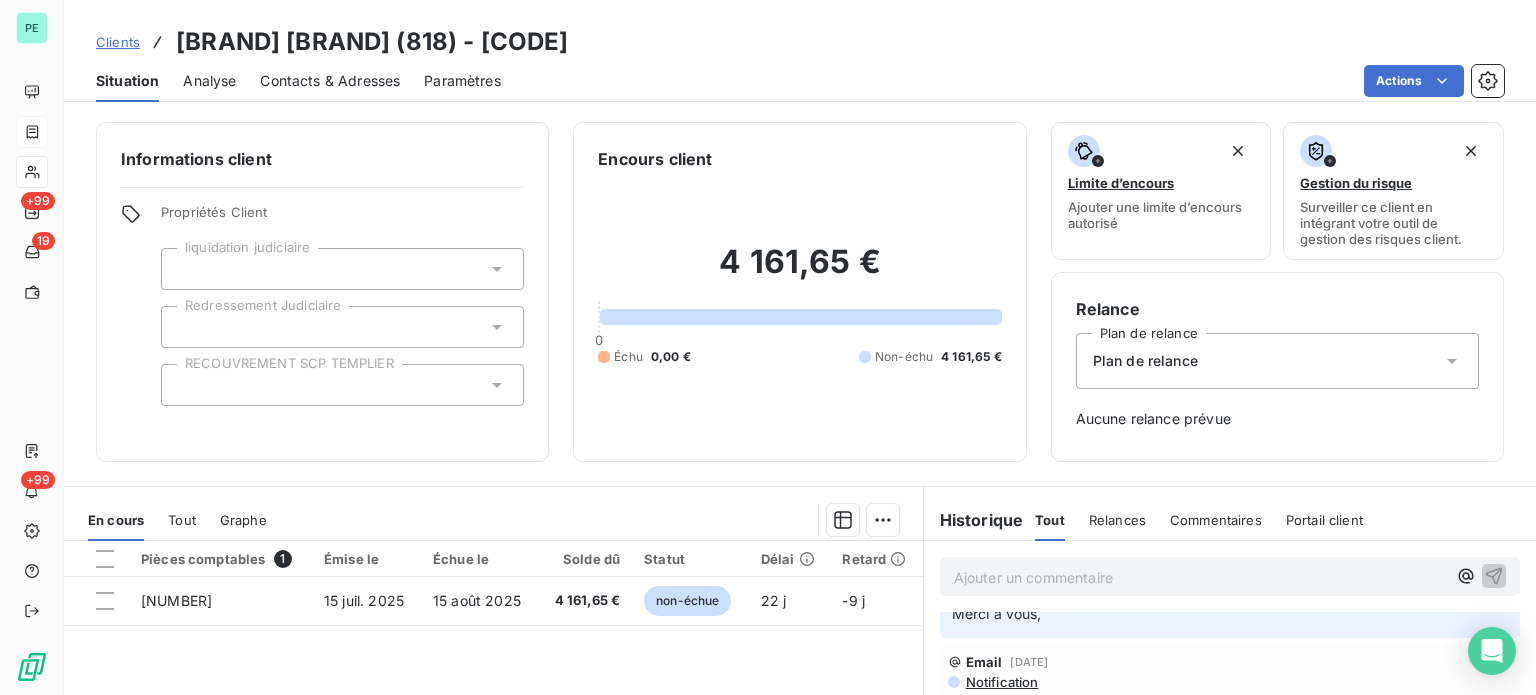 scroll, scrollTop: 0, scrollLeft: 0, axis: both 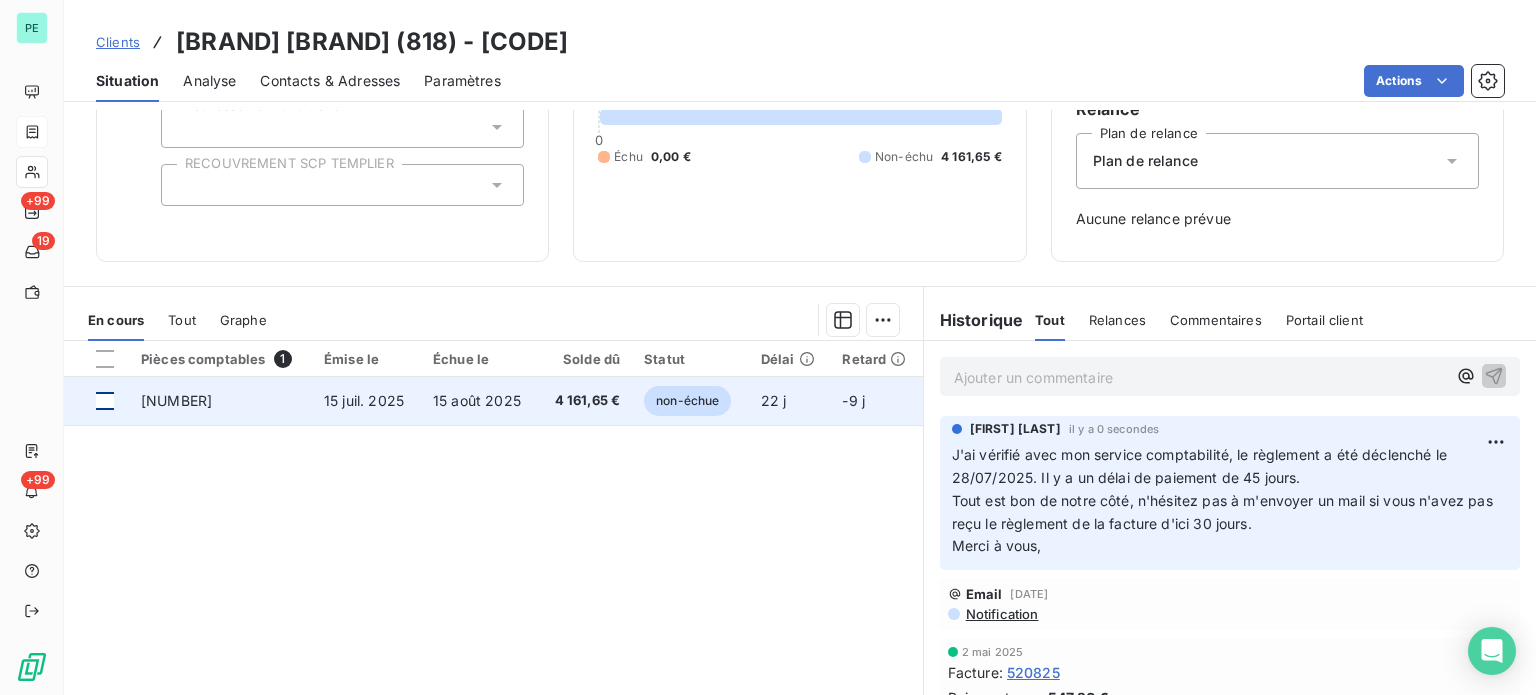 click at bounding box center (105, 401) 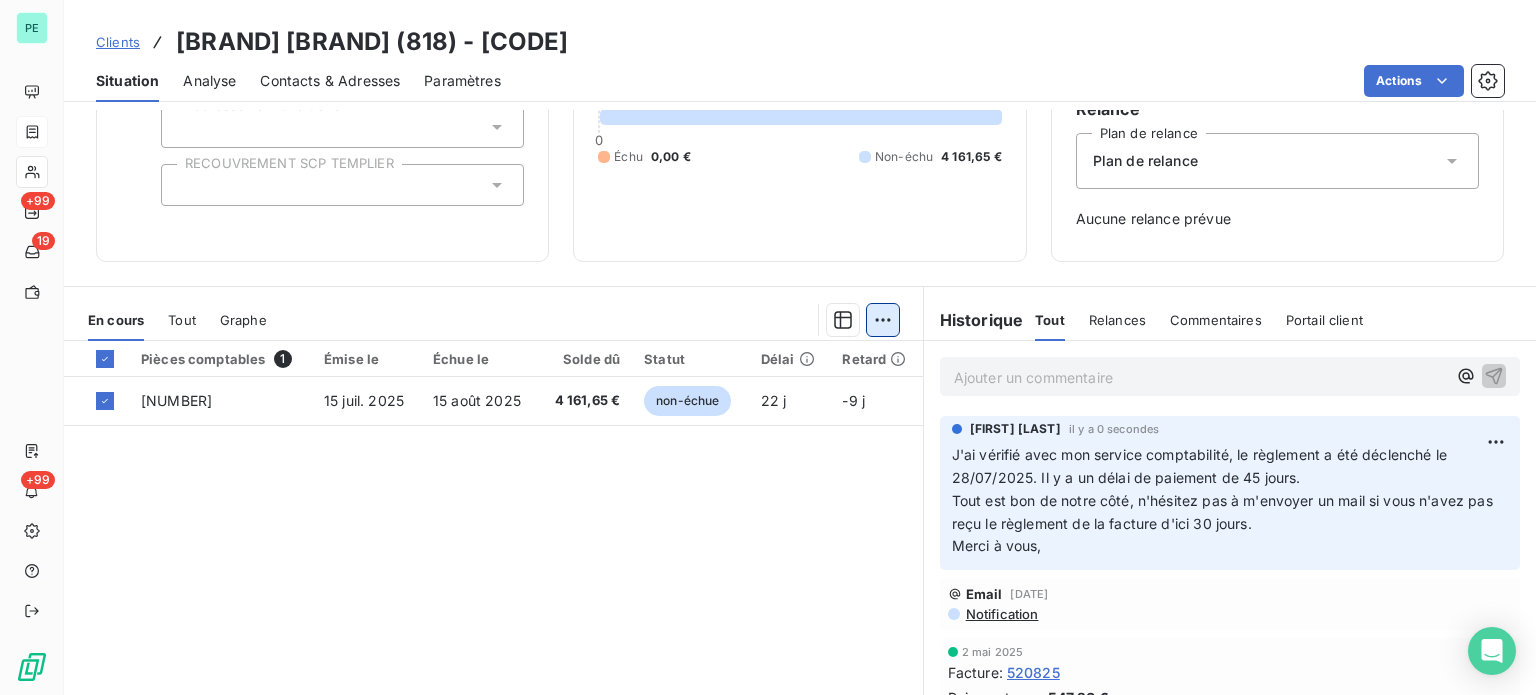 click on "﻿ Julie DOLIQUE il y a 0 secondes
Merci à vous,  Email 5 août 2025, 08:54 Notification 2 mai 2025 Facture  : 520825 Paiement reçu 547,20 €" at bounding box center (768, 347) 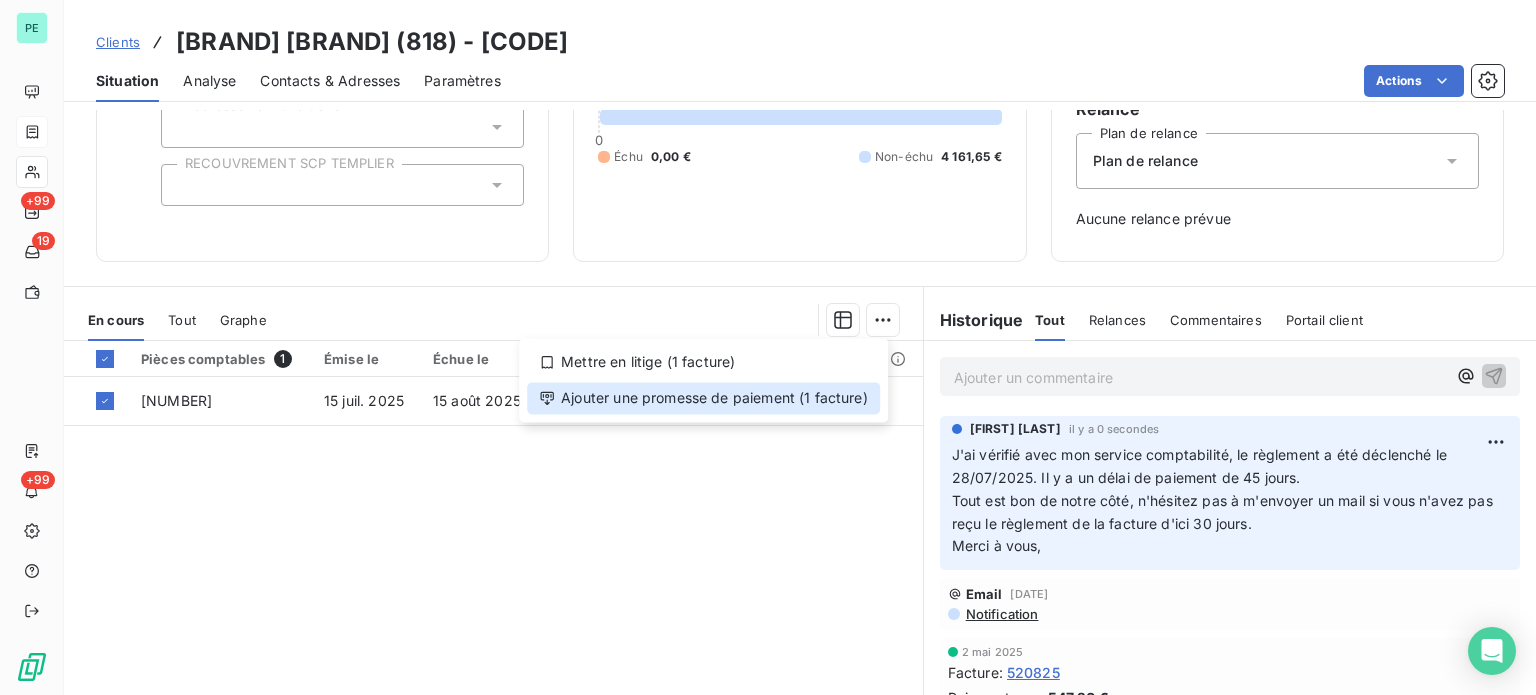 click on "Ajouter une promesse de paiement (1 facture)" at bounding box center [703, 398] 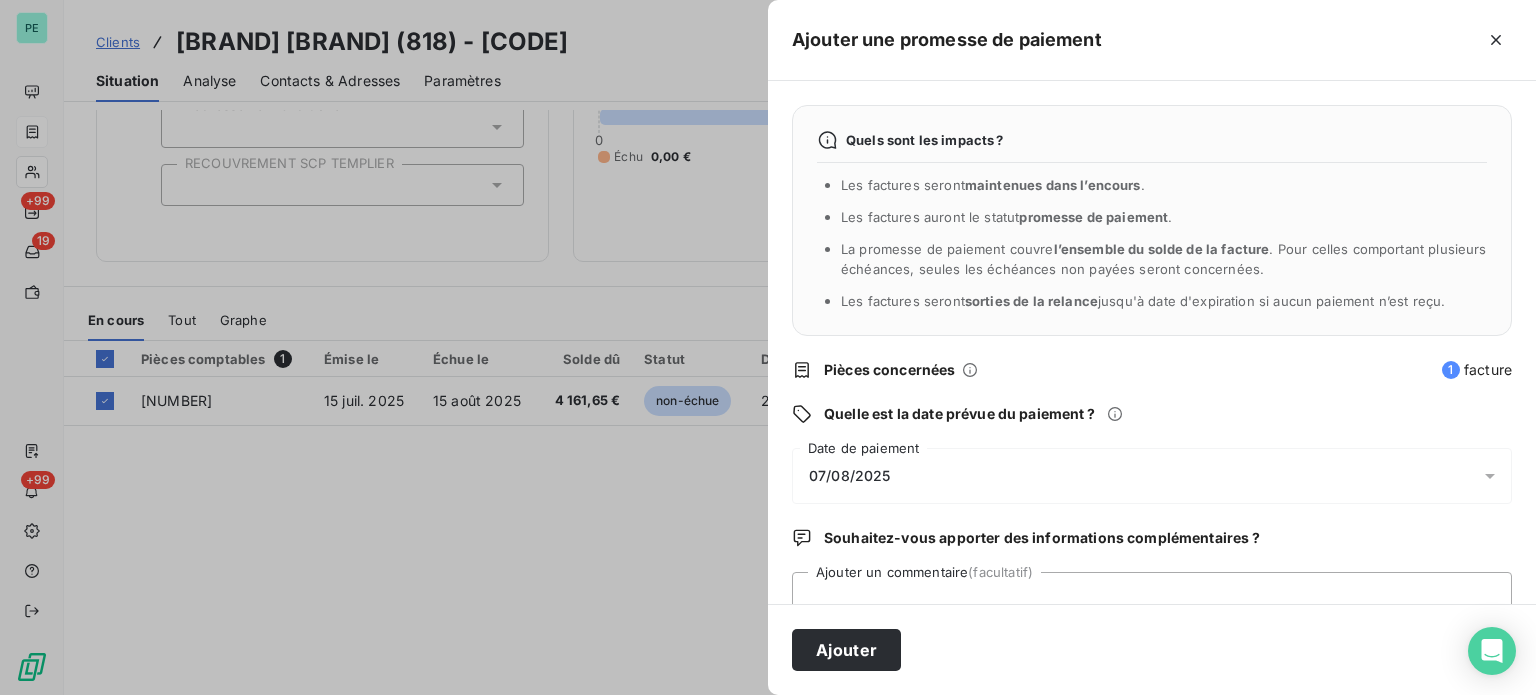click on "07/08/2025" at bounding box center [850, 476] 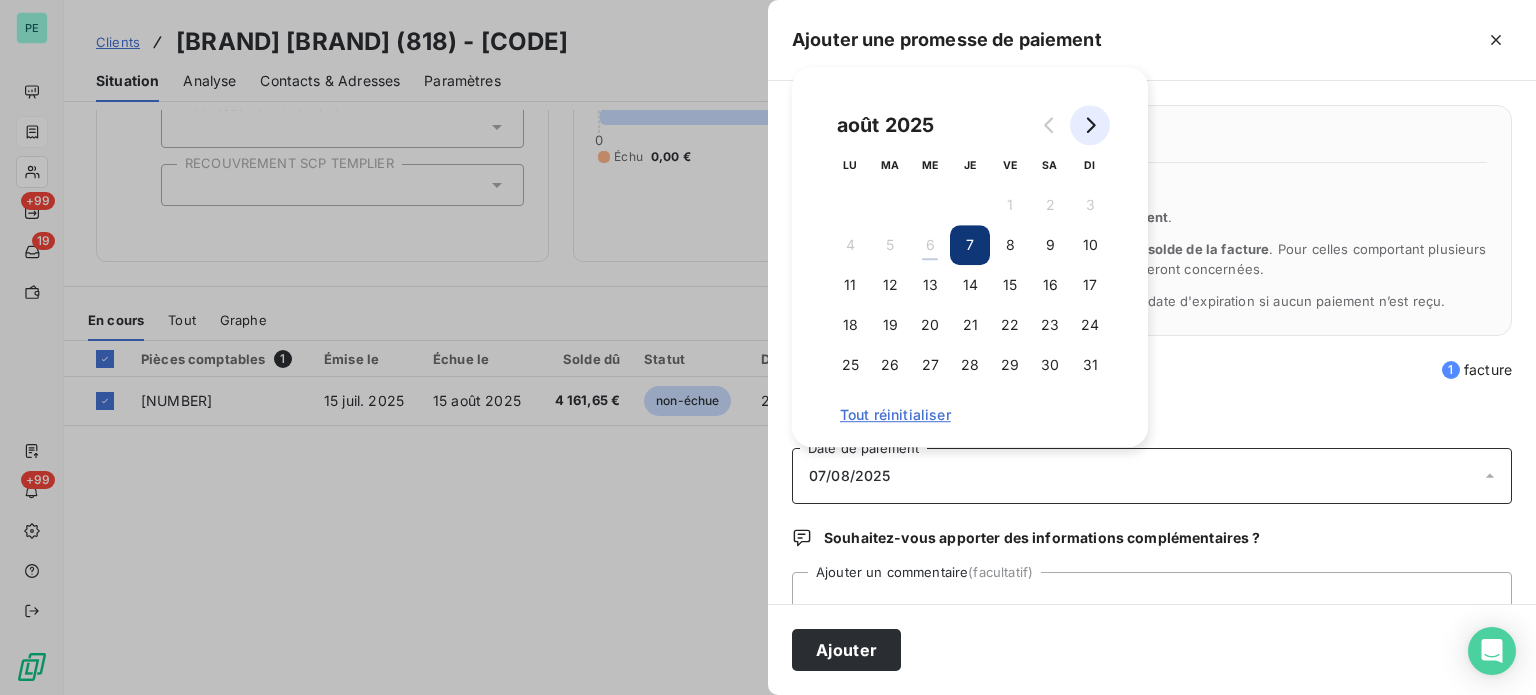 click 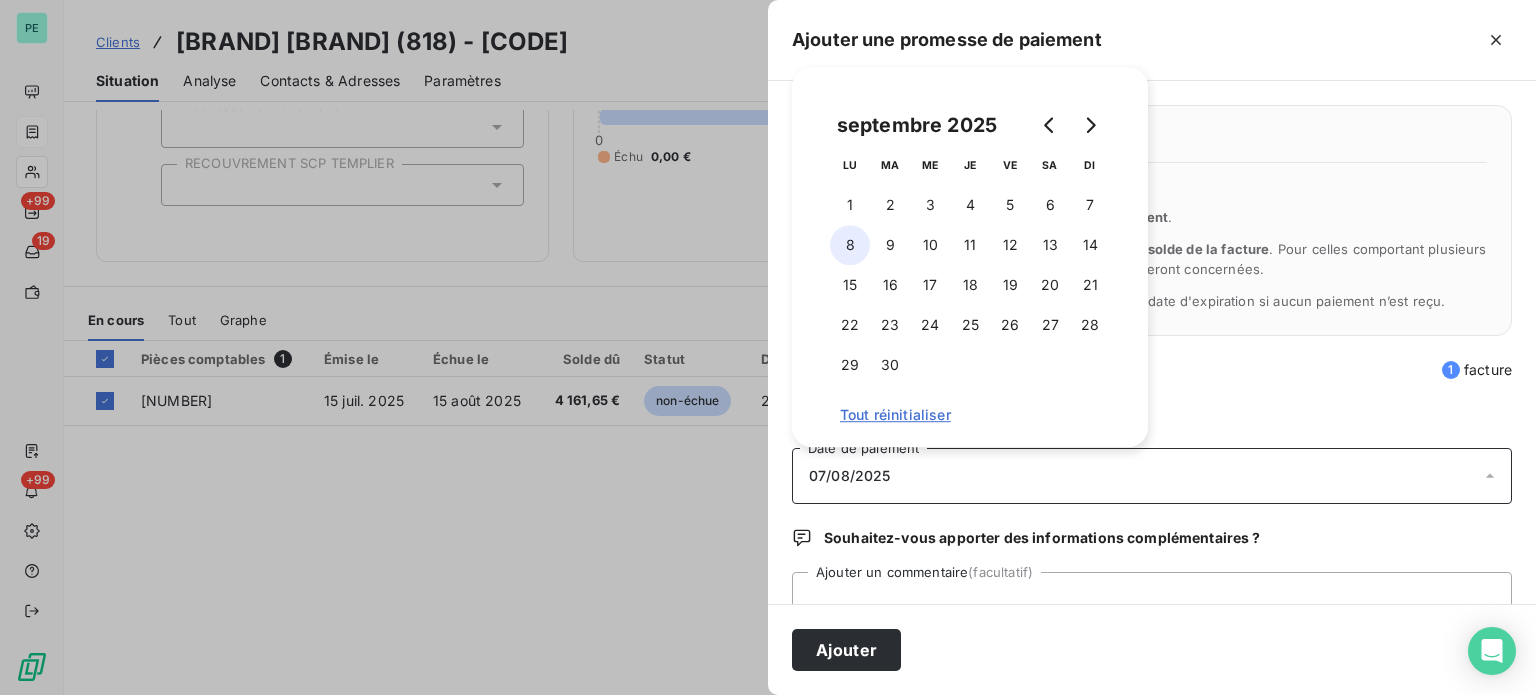 click on "8" at bounding box center (850, 245) 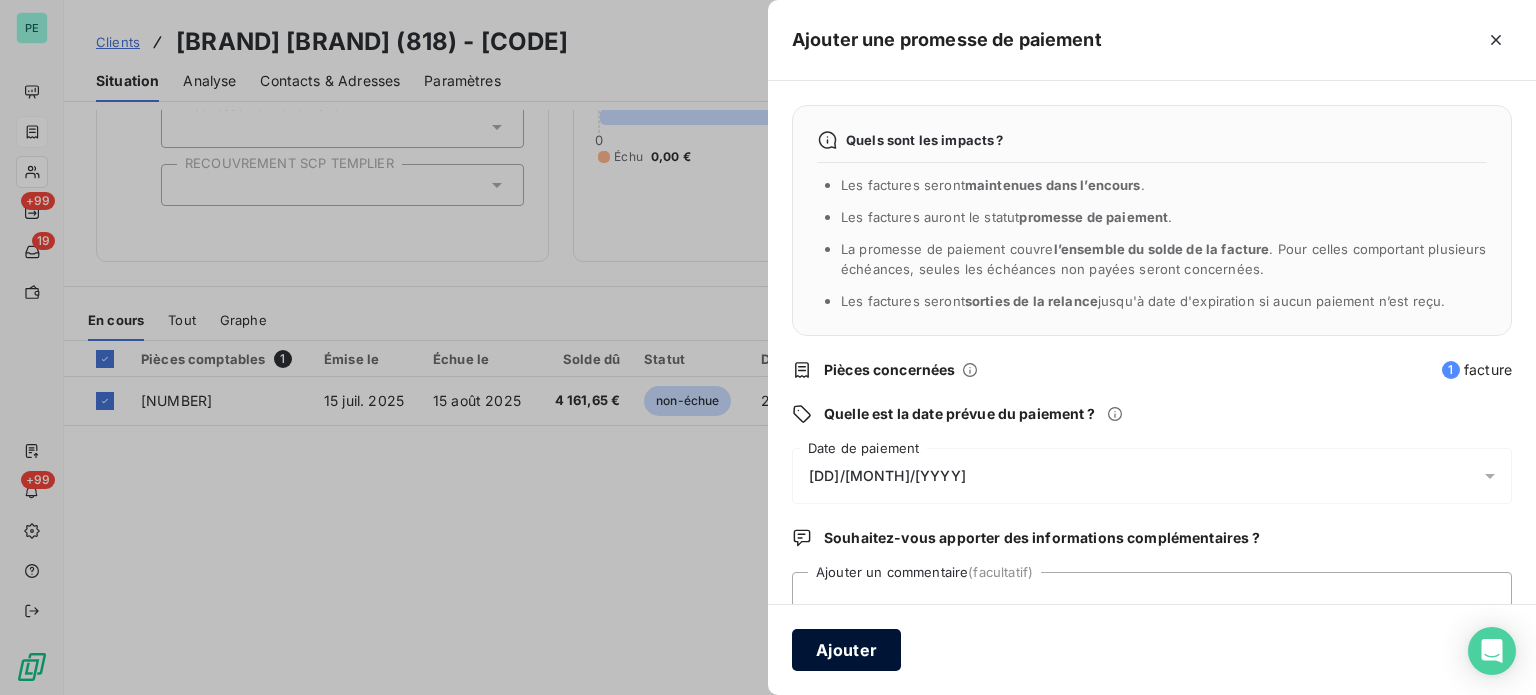 click on "Ajouter" at bounding box center (846, 650) 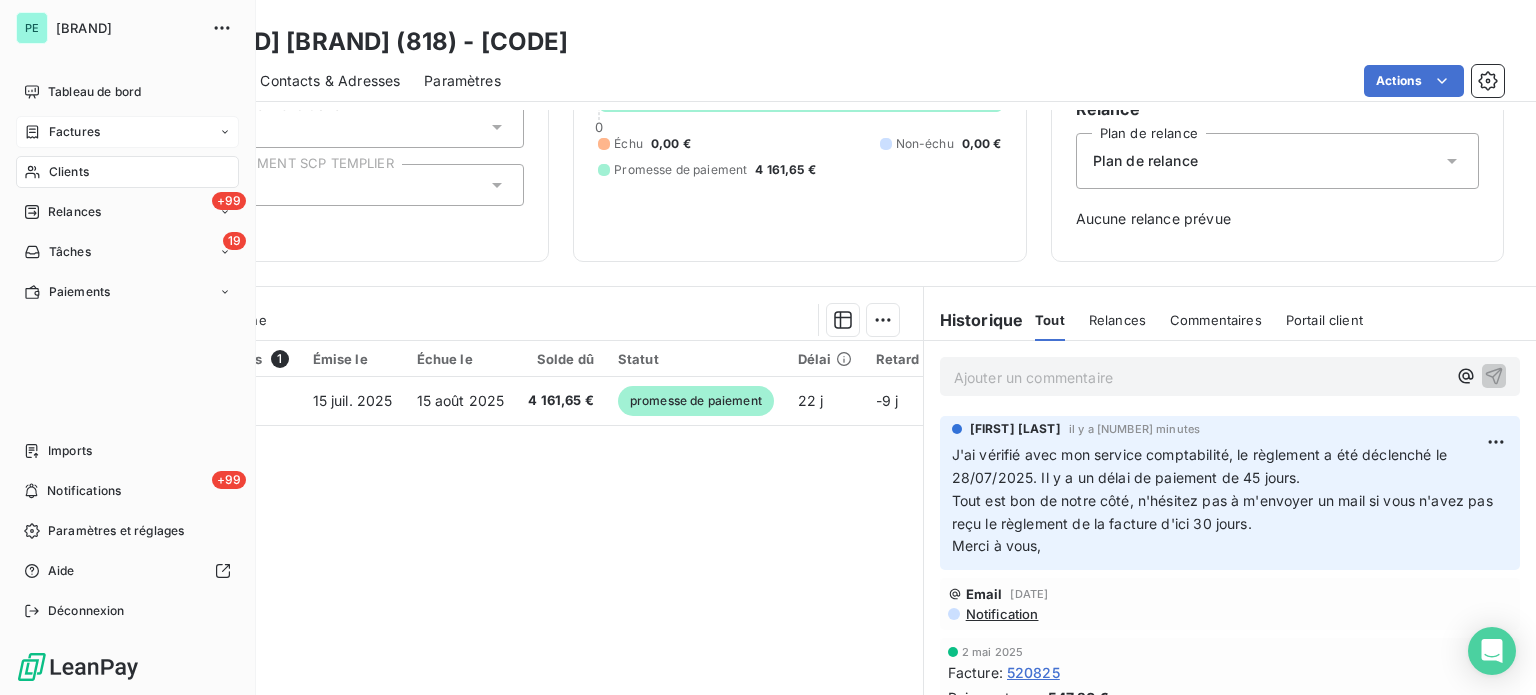 click on "Factures" at bounding box center (74, 132) 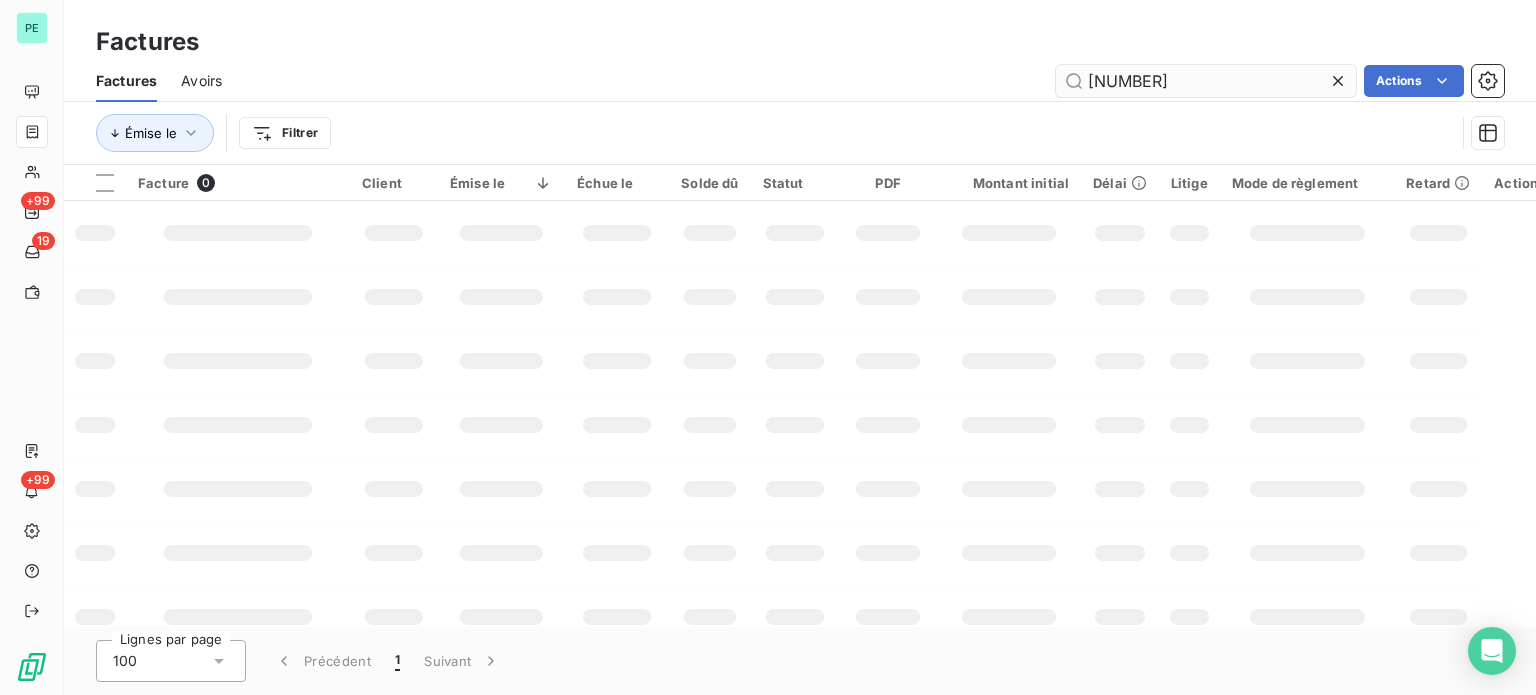 click on "[NUMBER]" at bounding box center (1206, 81) 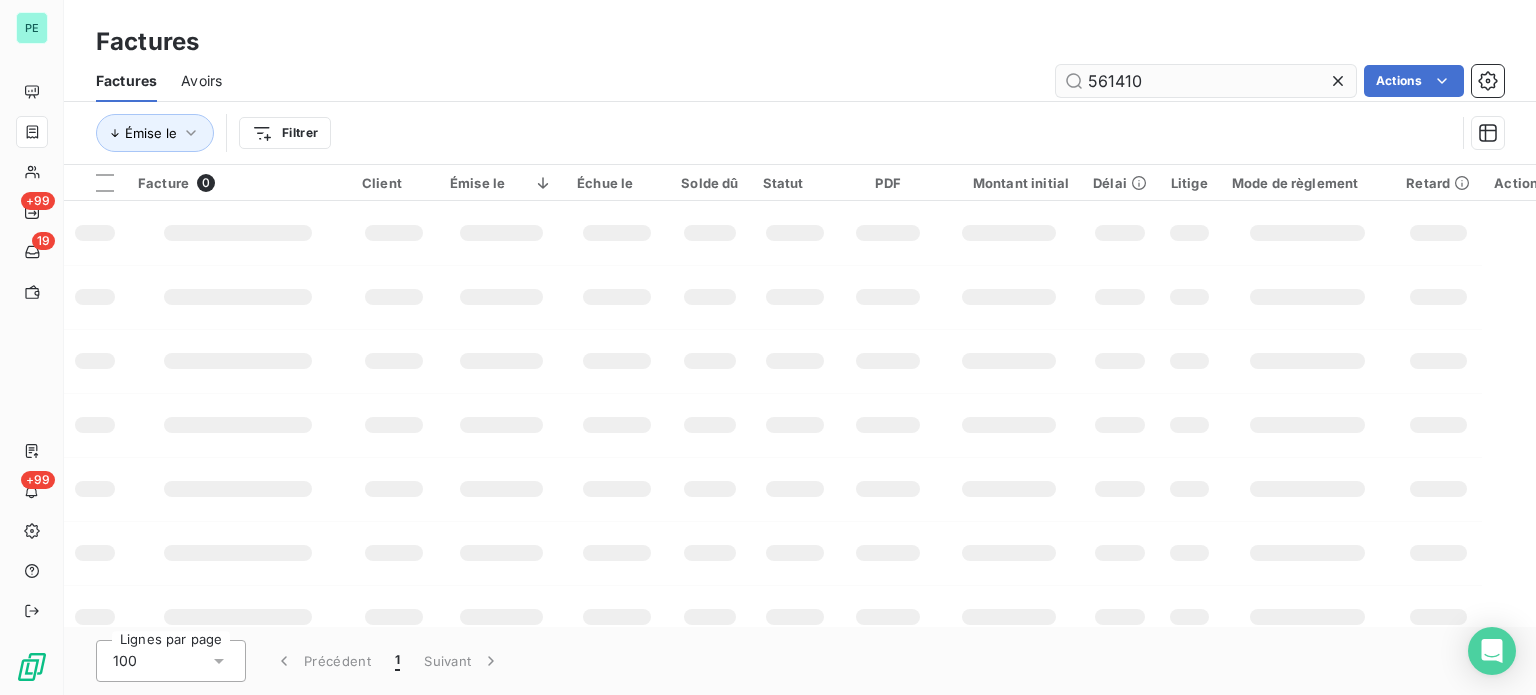 type on "561410" 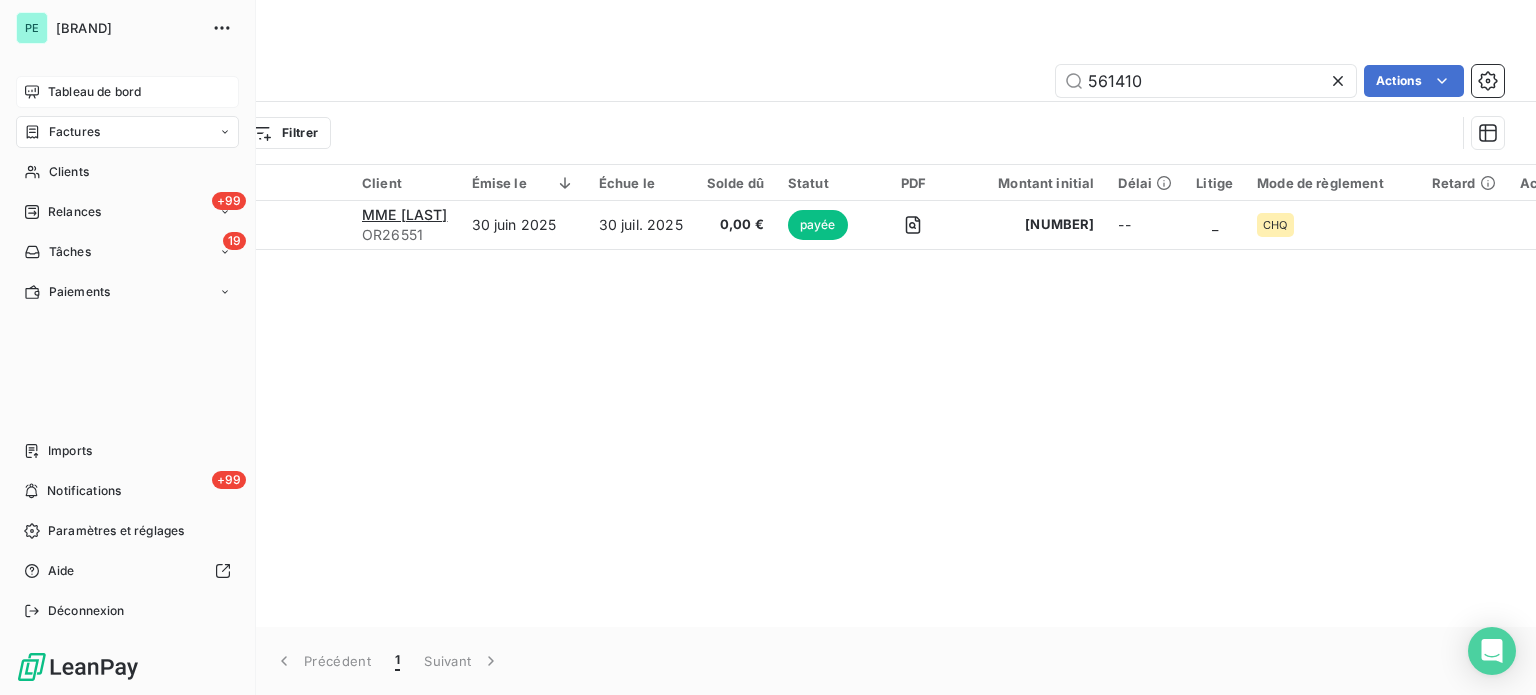click on "Tableau de bord" at bounding box center (94, 92) 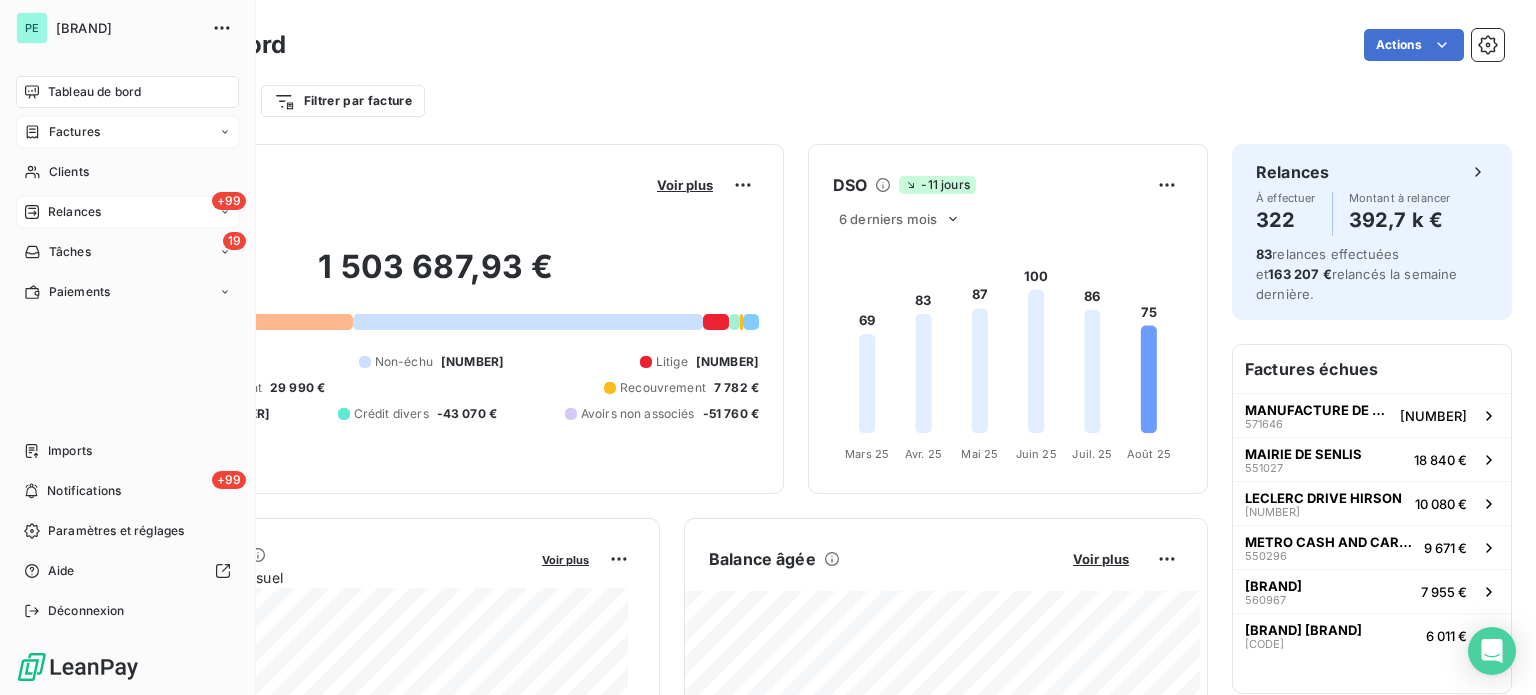 click on "Relances" at bounding box center (74, 212) 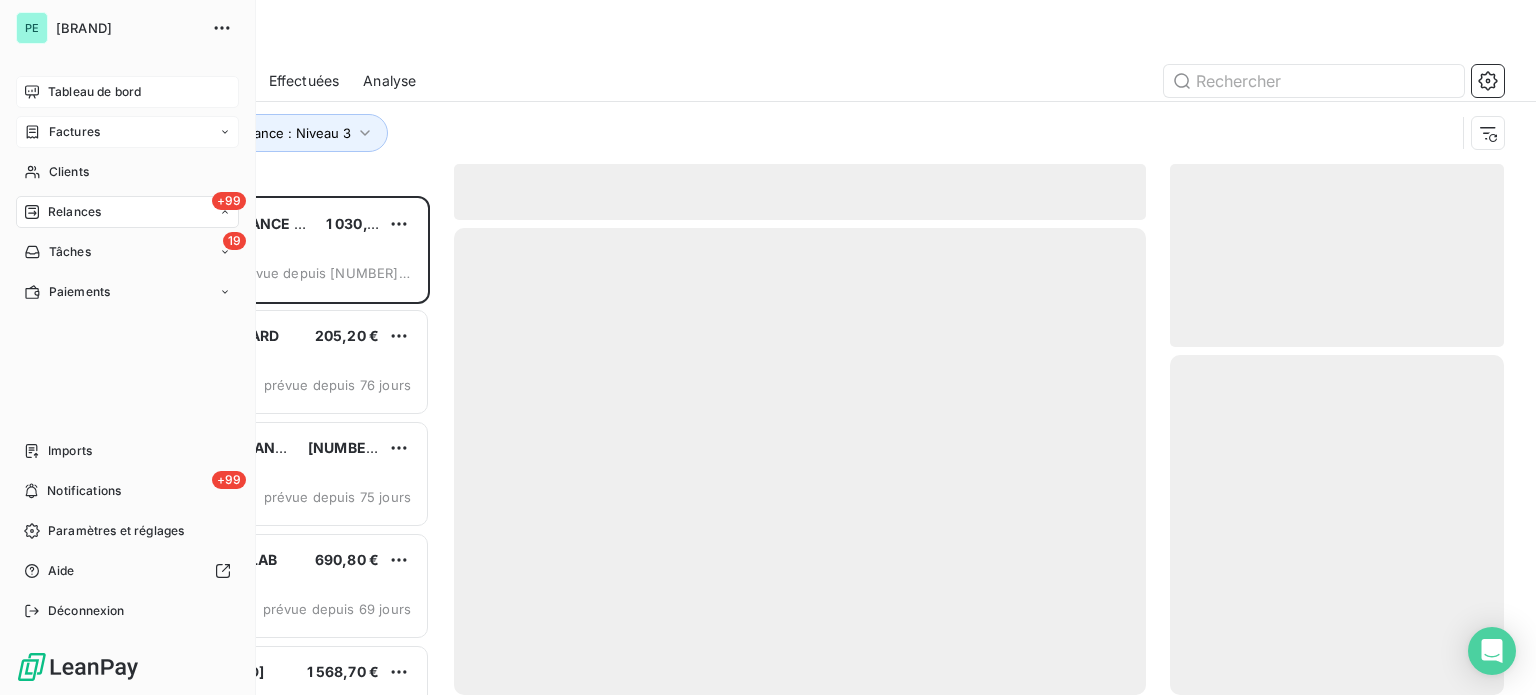 scroll, scrollTop: 16, scrollLeft: 16, axis: both 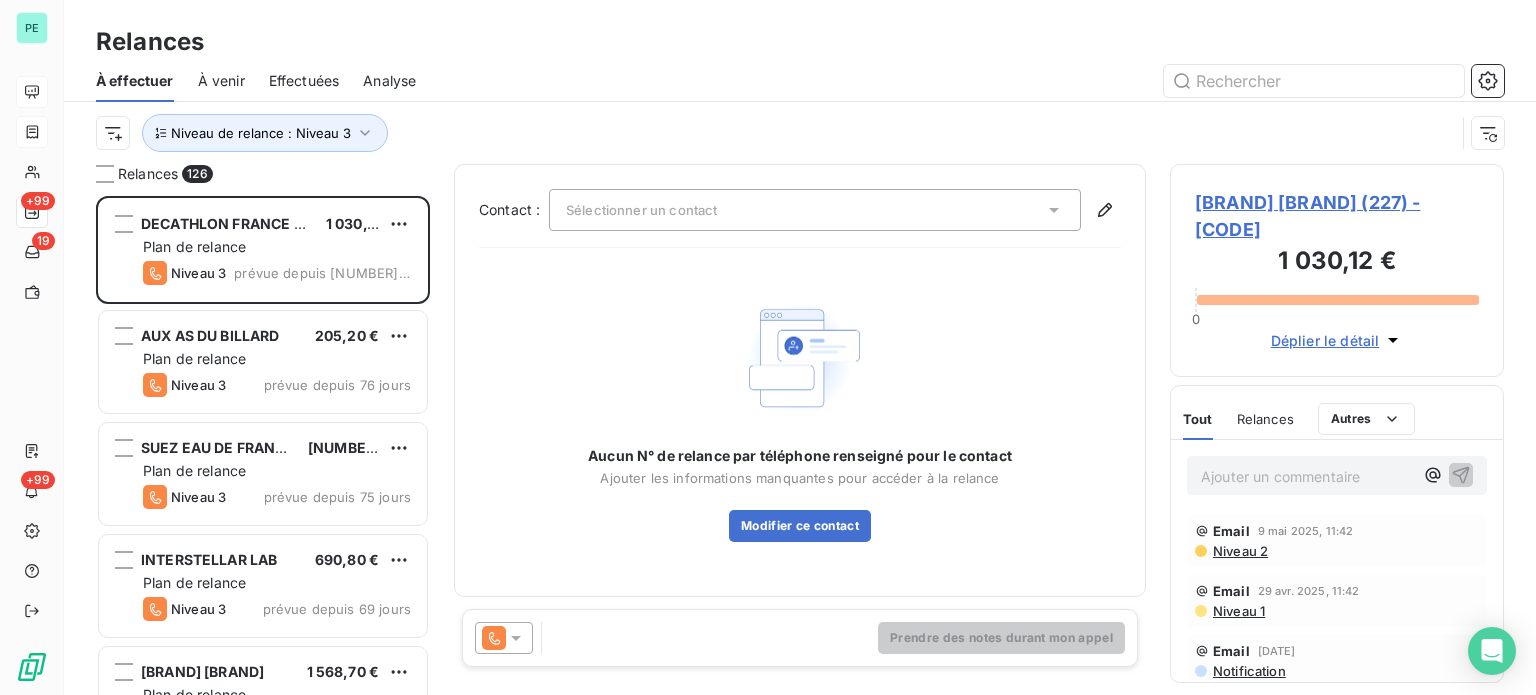 click on "Effectuées" at bounding box center (304, 81) 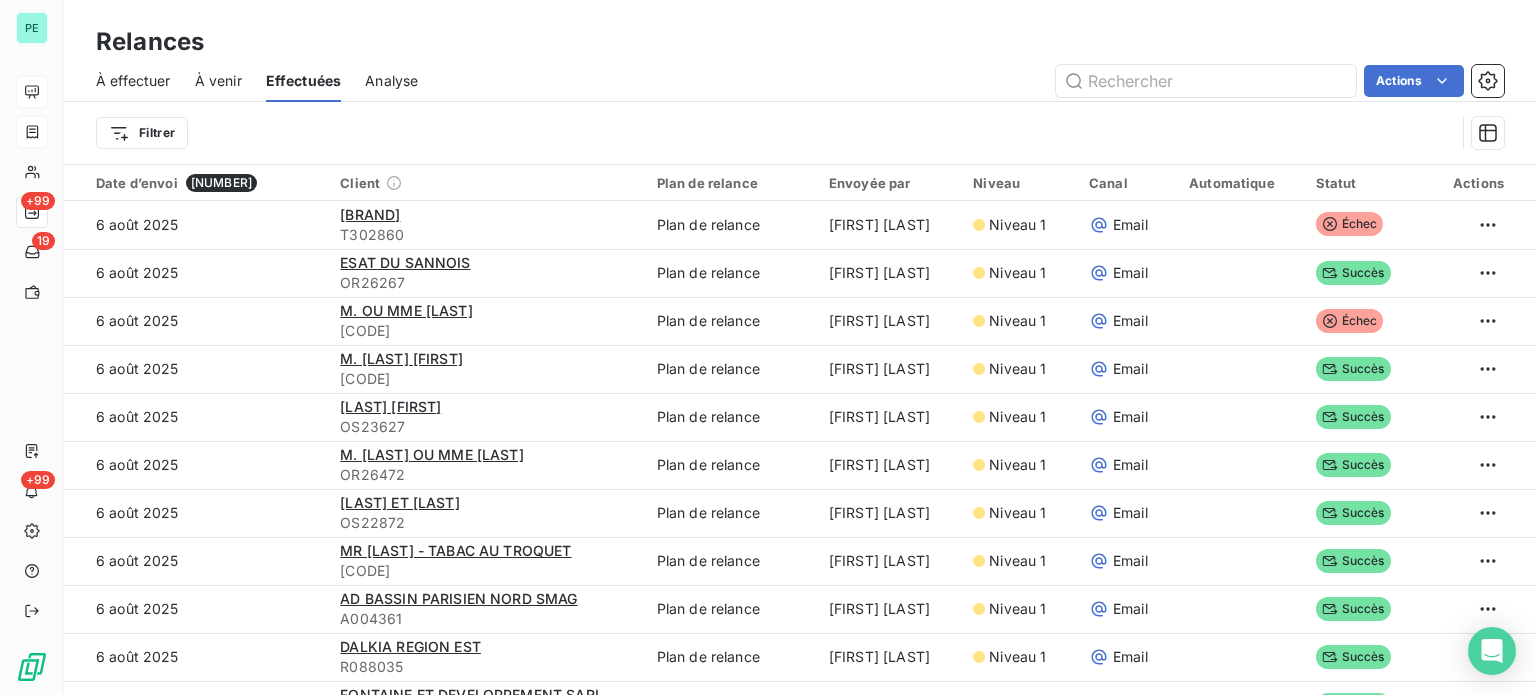 click on "À effectuer" at bounding box center (133, 81) 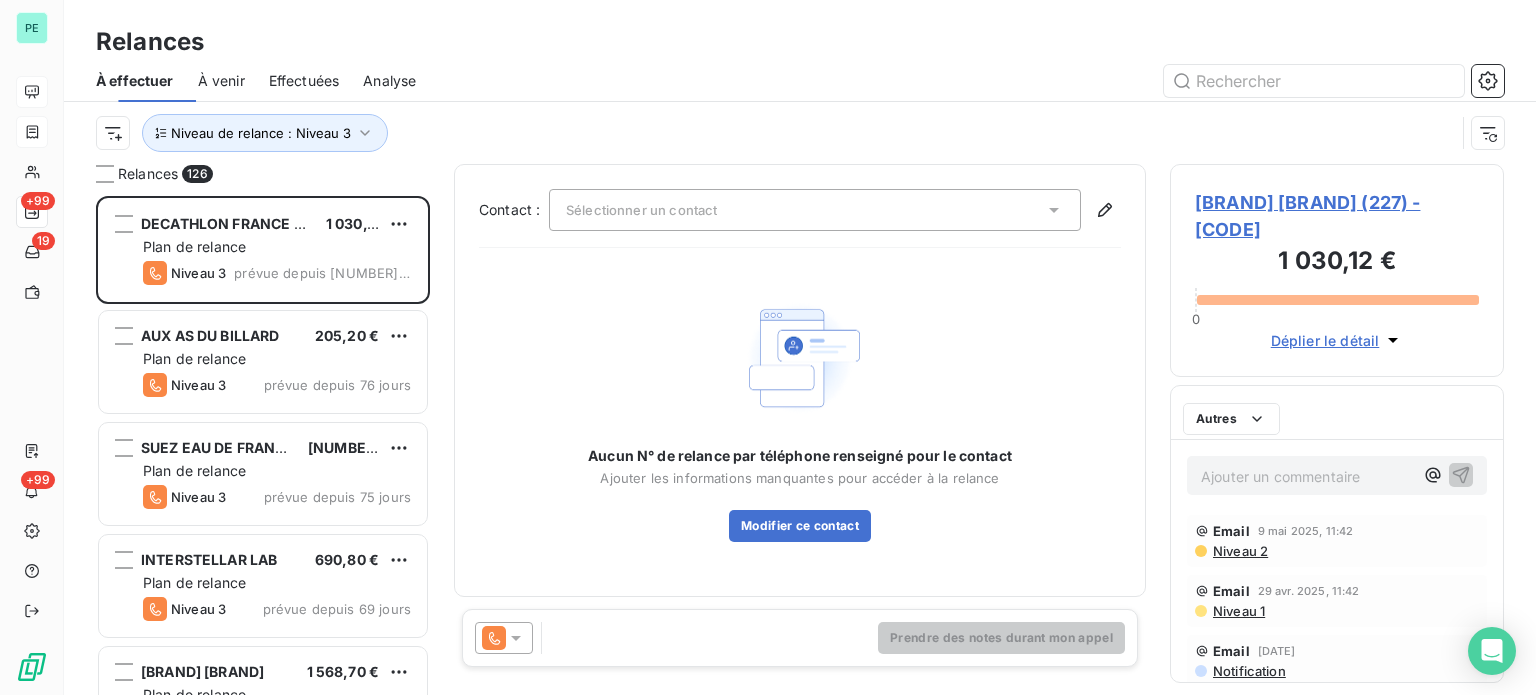 scroll, scrollTop: 16, scrollLeft: 16, axis: both 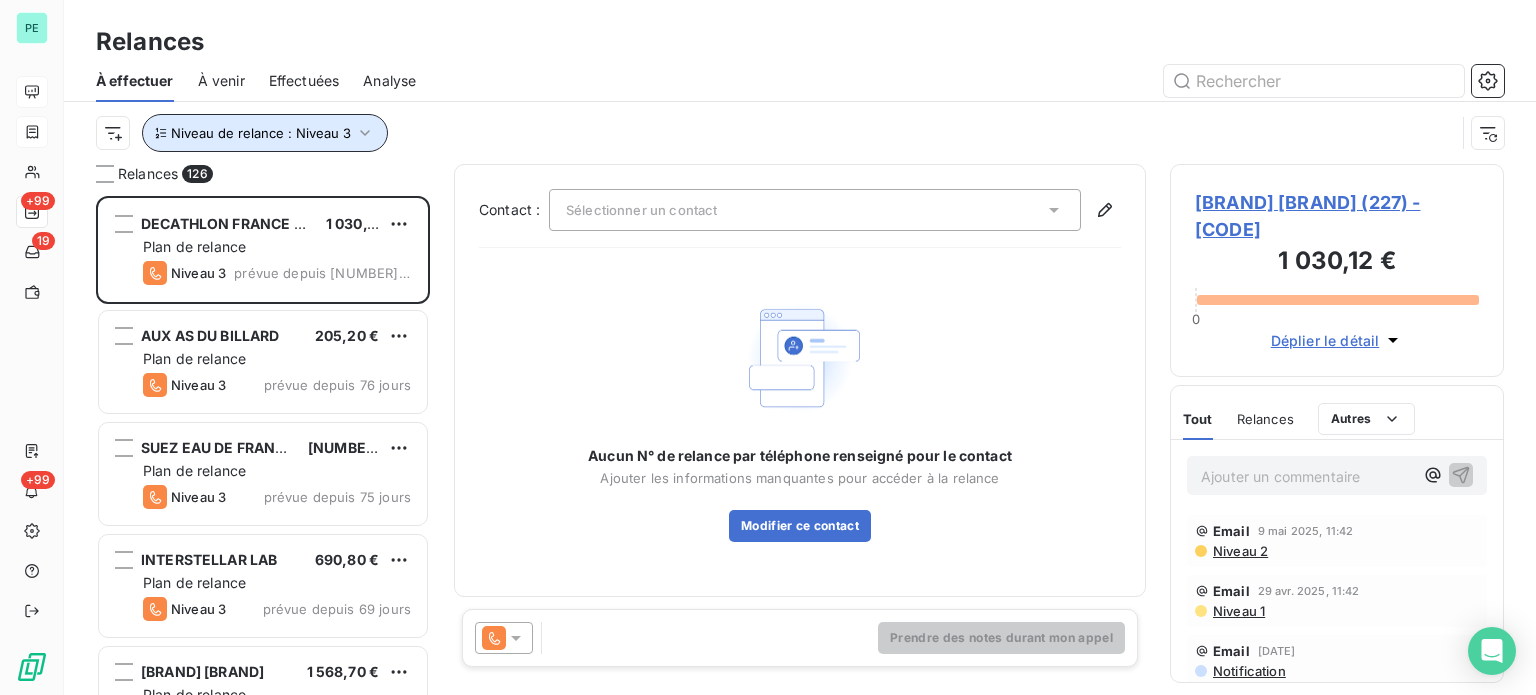 click on "Niveau de relance  : Niveau 3" at bounding box center (261, 133) 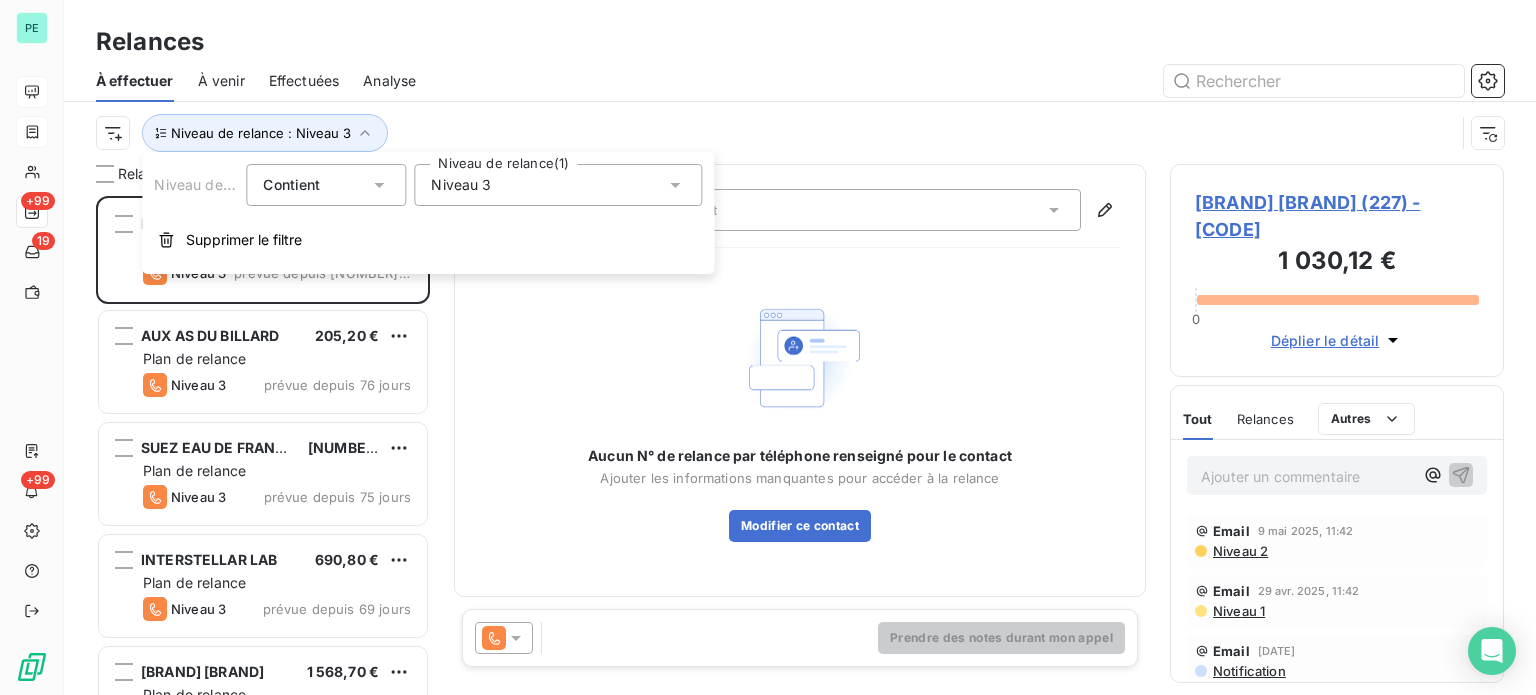 click on "Niveau 3" at bounding box center (461, 185) 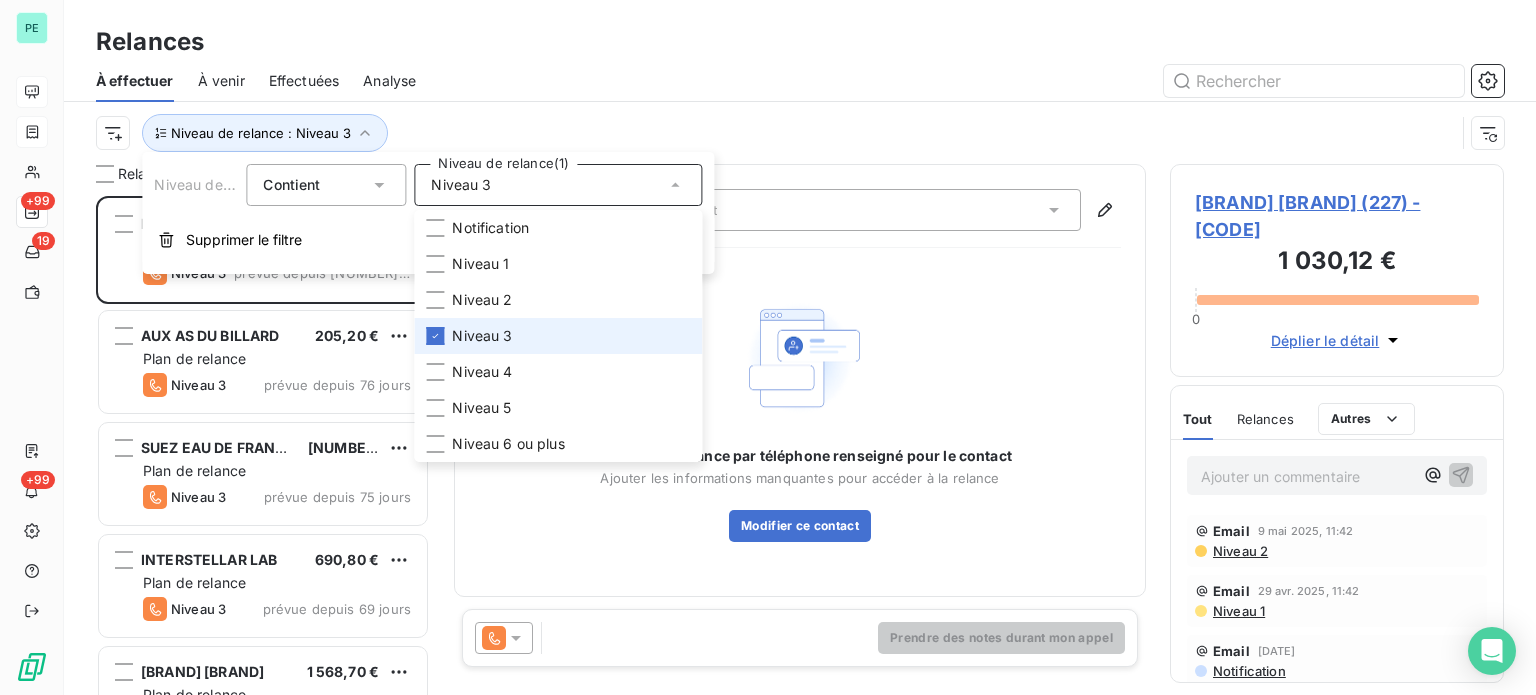 click on "Niveau 3" at bounding box center (482, 336) 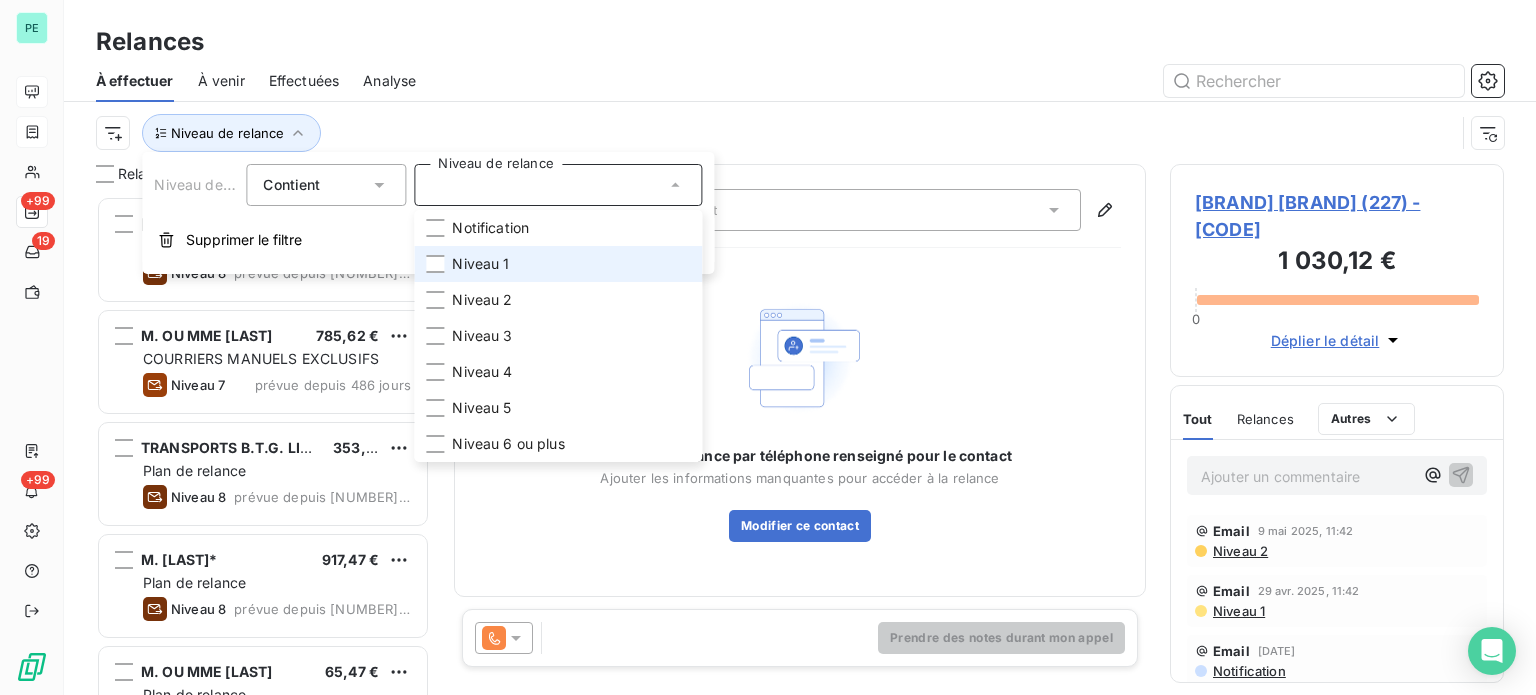 scroll, scrollTop: 16, scrollLeft: 16, axis: both 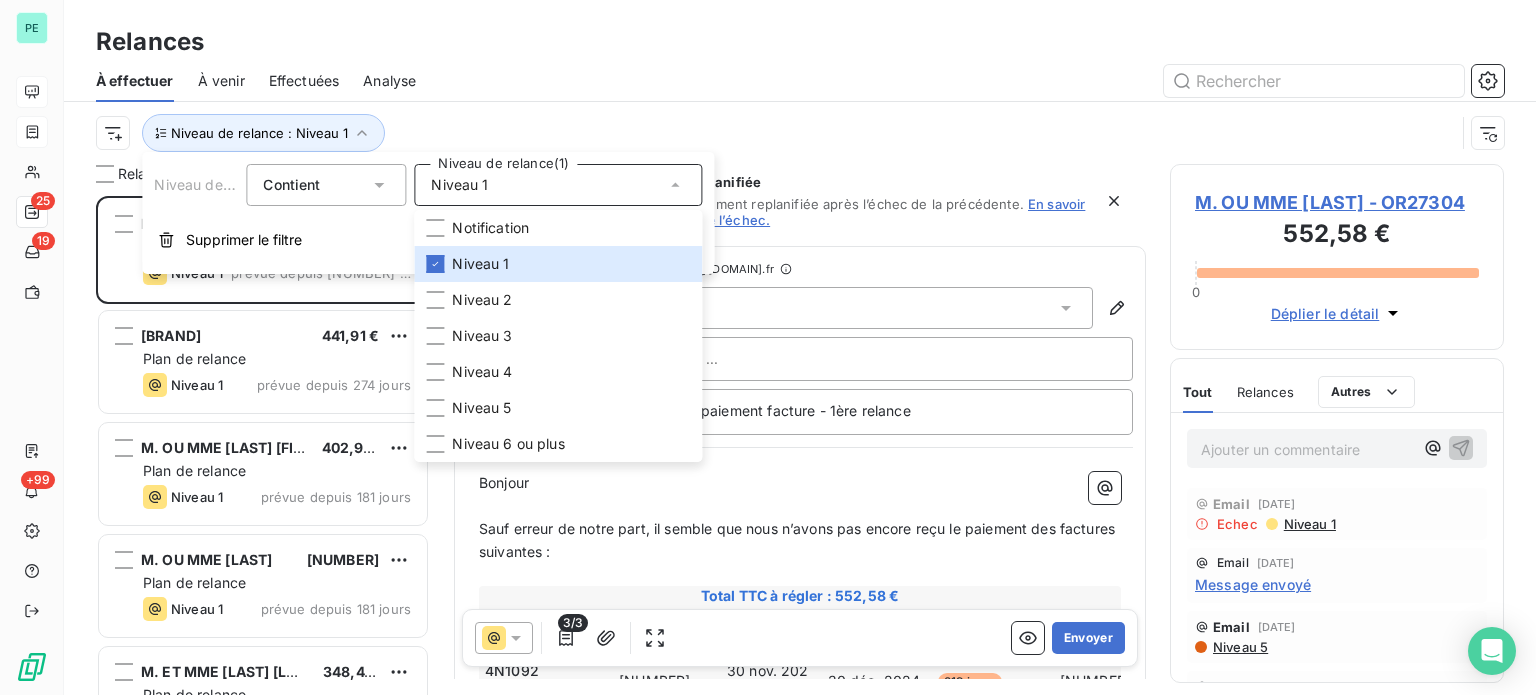 click on "Niveau de relance  : Niveau 1" at bounding box center [800, 133] 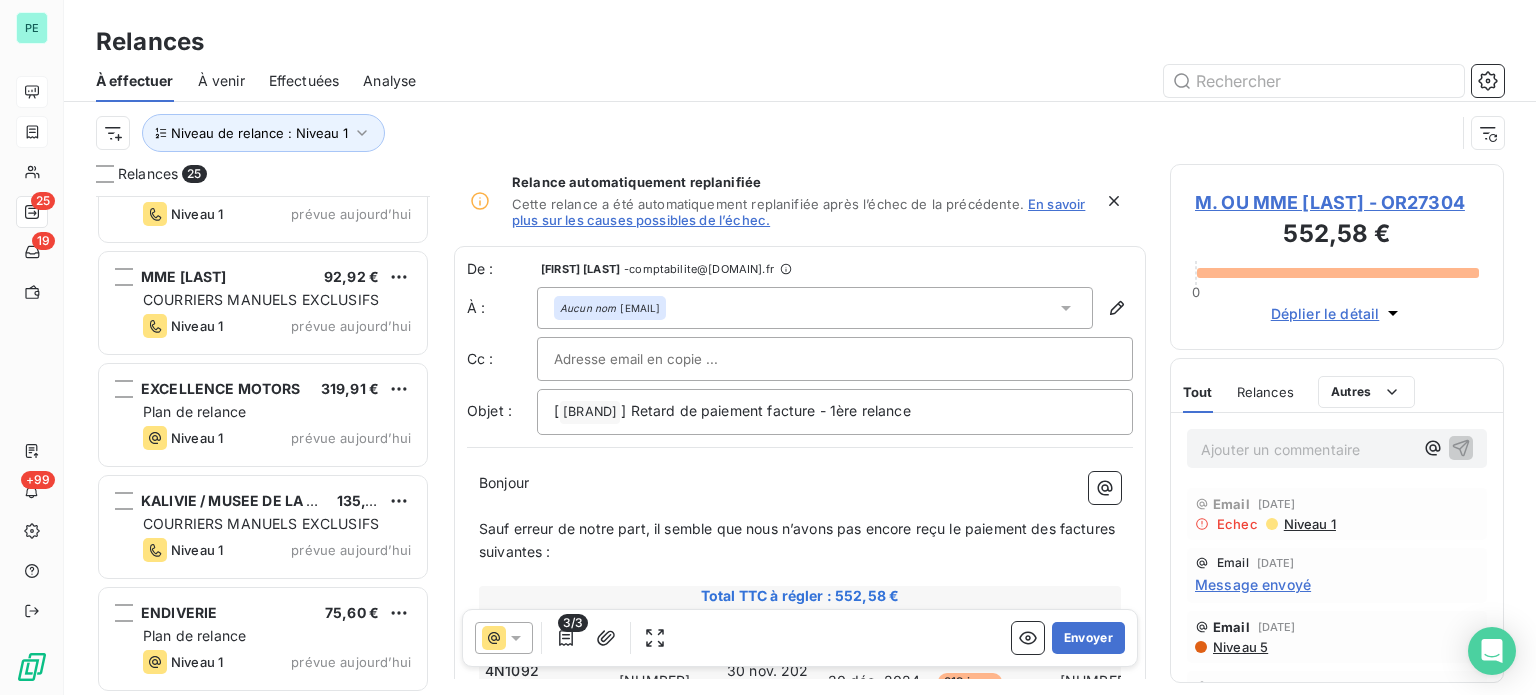 scroll, scrollTop: 2301, scrollLeft: 0, axis: vertical 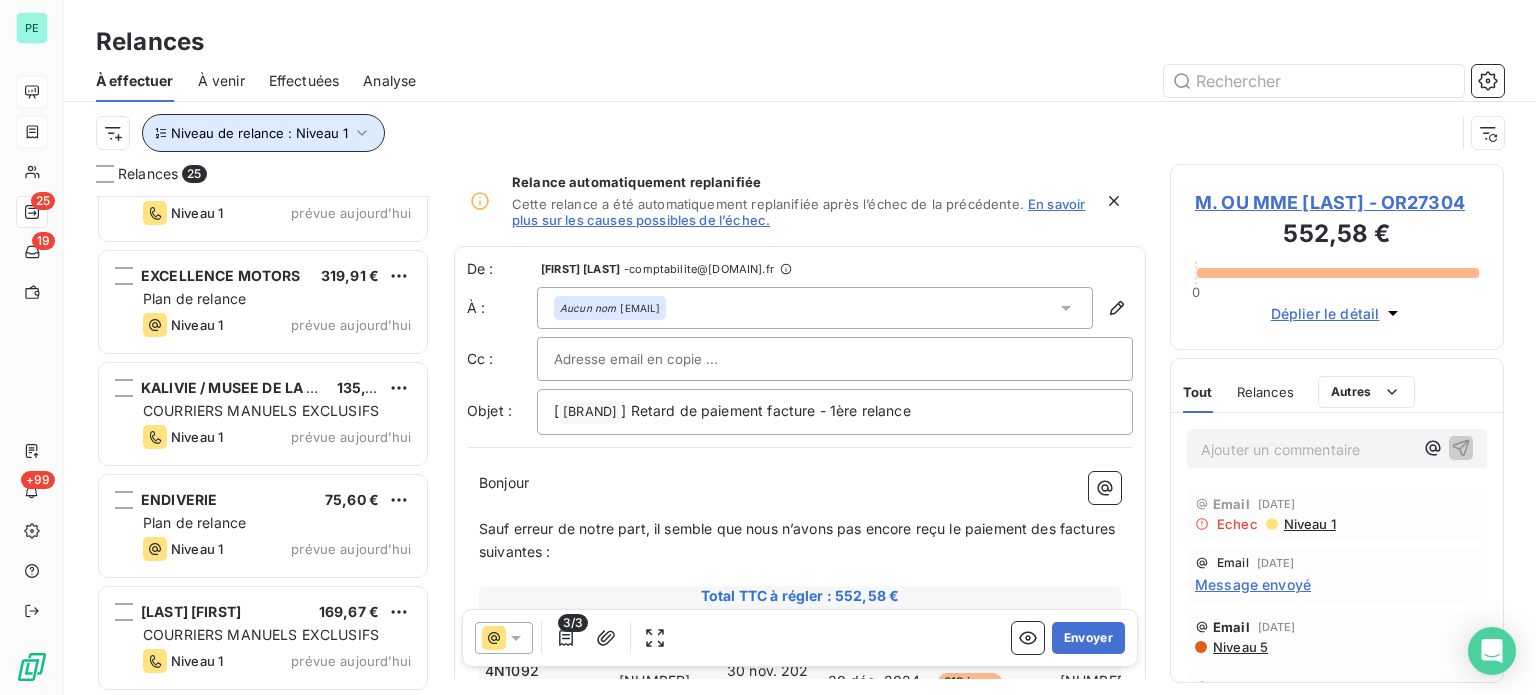 click on "Niveau de relance  : Niveau 1" at bounding box center [259, 133] 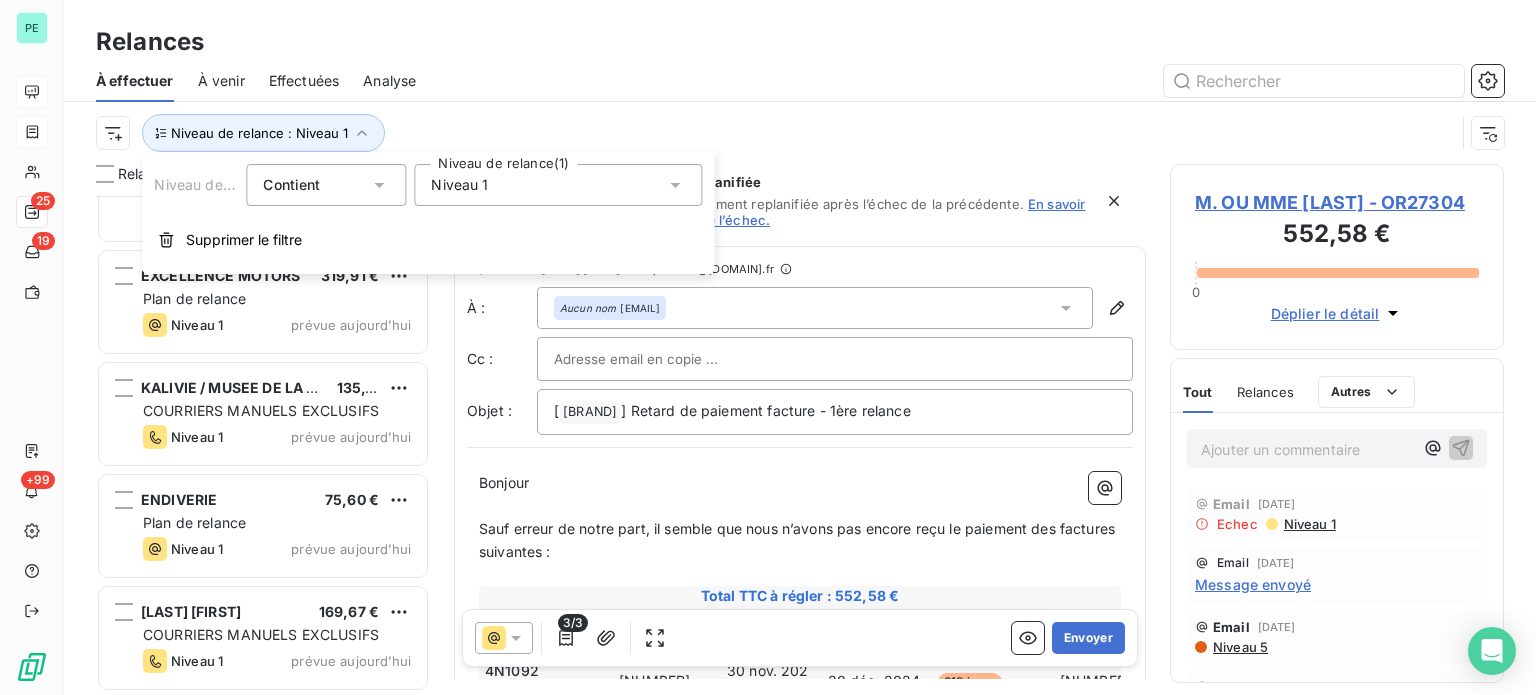 click on "Niveau 1" at bounding box center (459, 185) 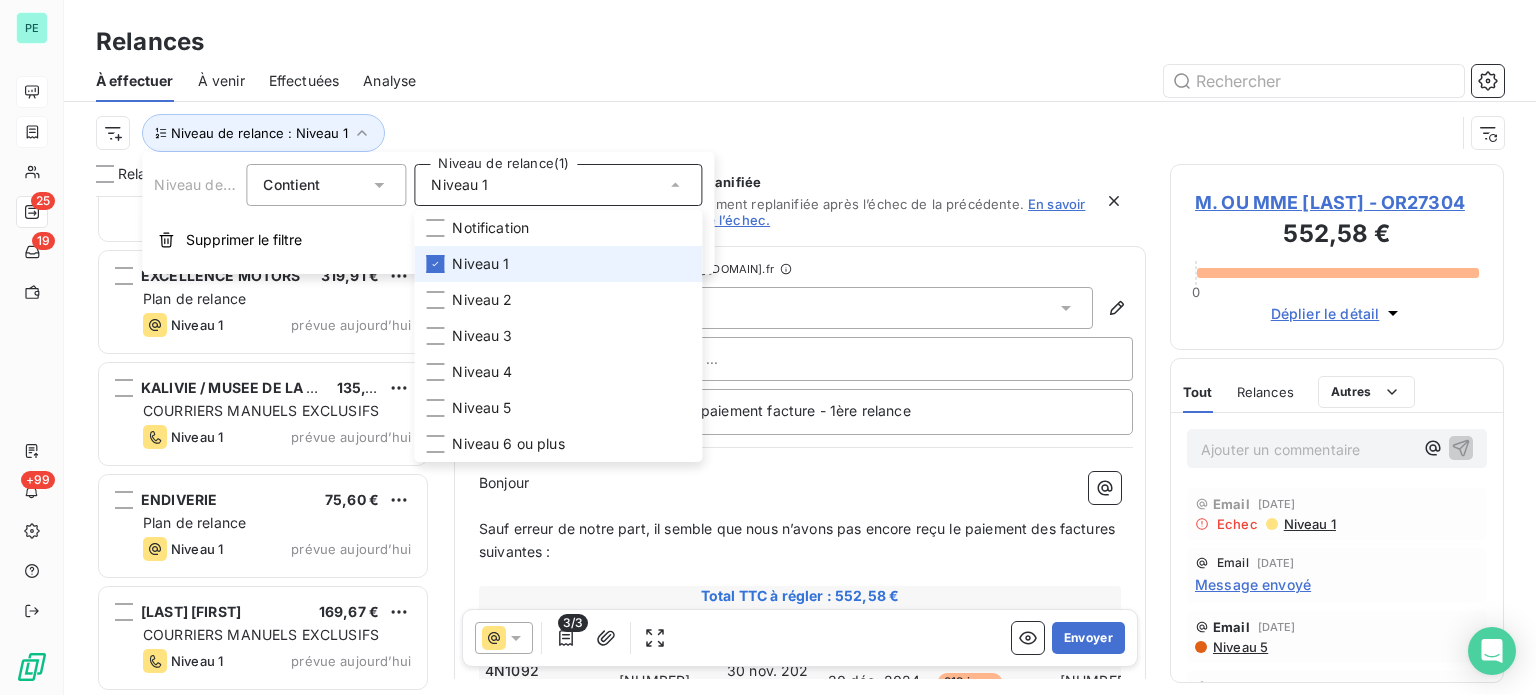 click on "Niveau 1" at bounding box center (480, 264) 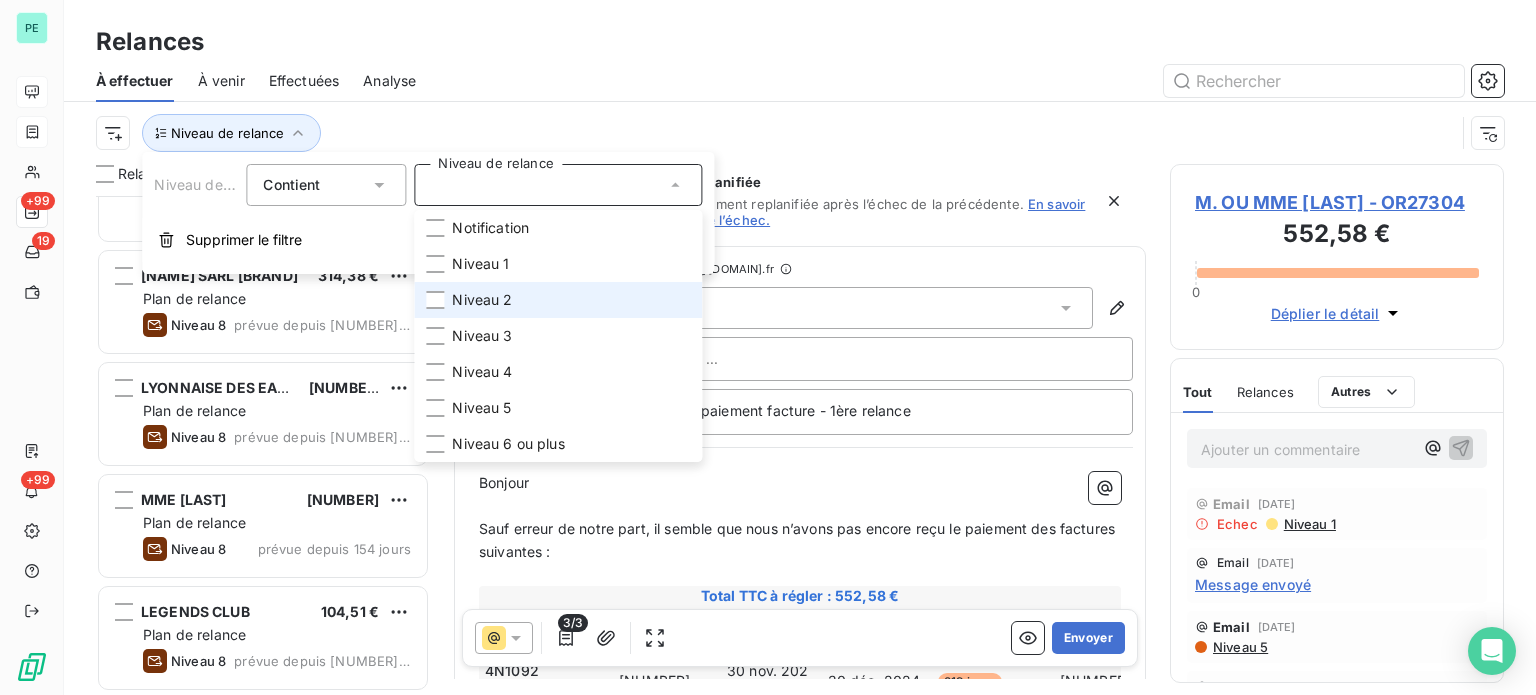 click on "Niveau 2" at bounding box center [482, 300] 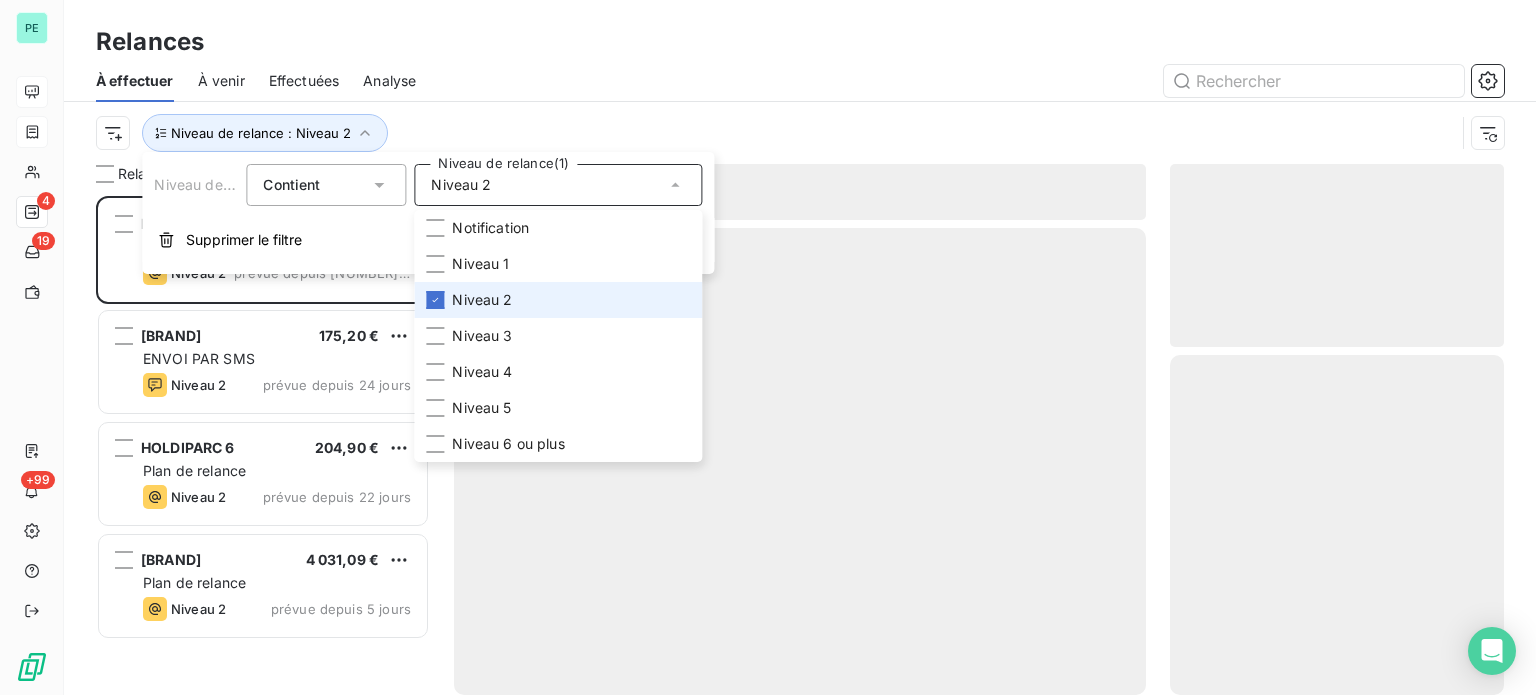 scroll, scrollTop: 16, scrollLeft: 16, axis: both 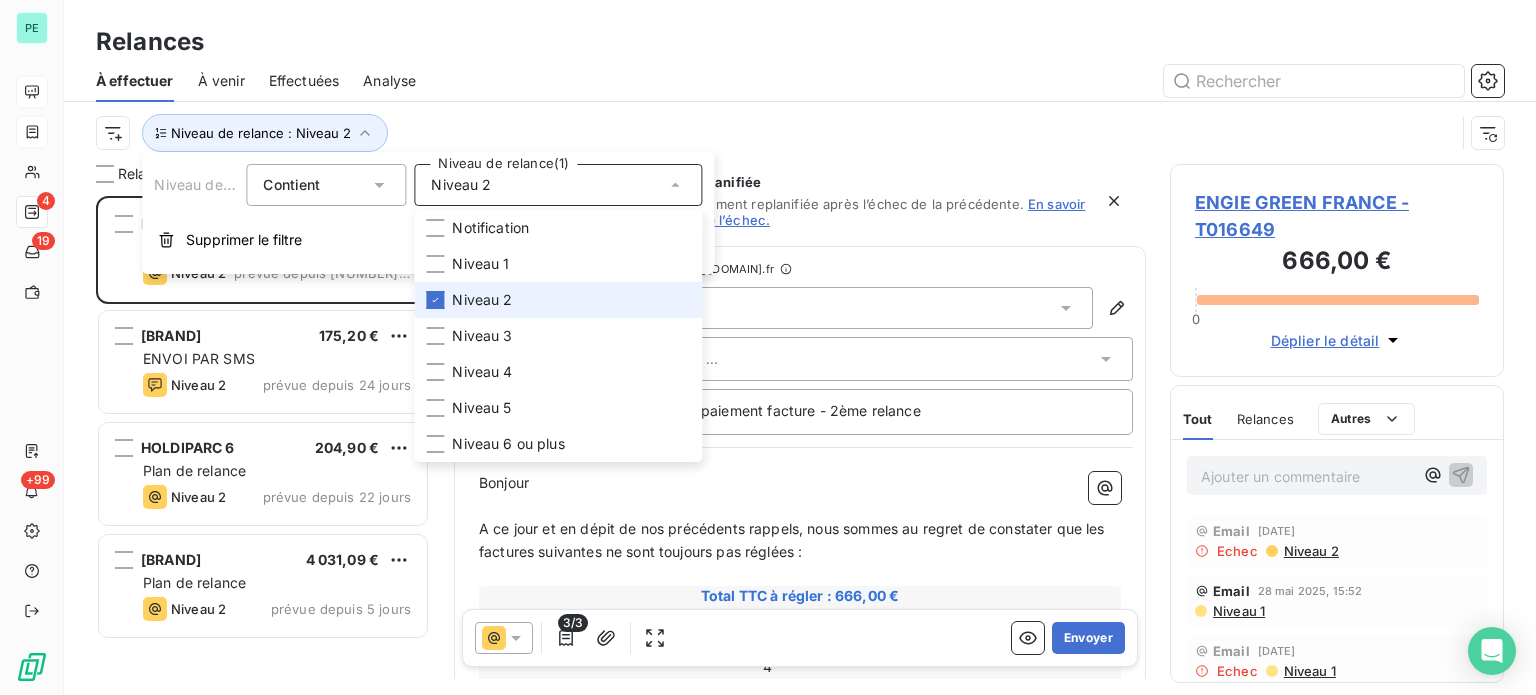 click on "Niveau 2" at bounding box center (482, 300) 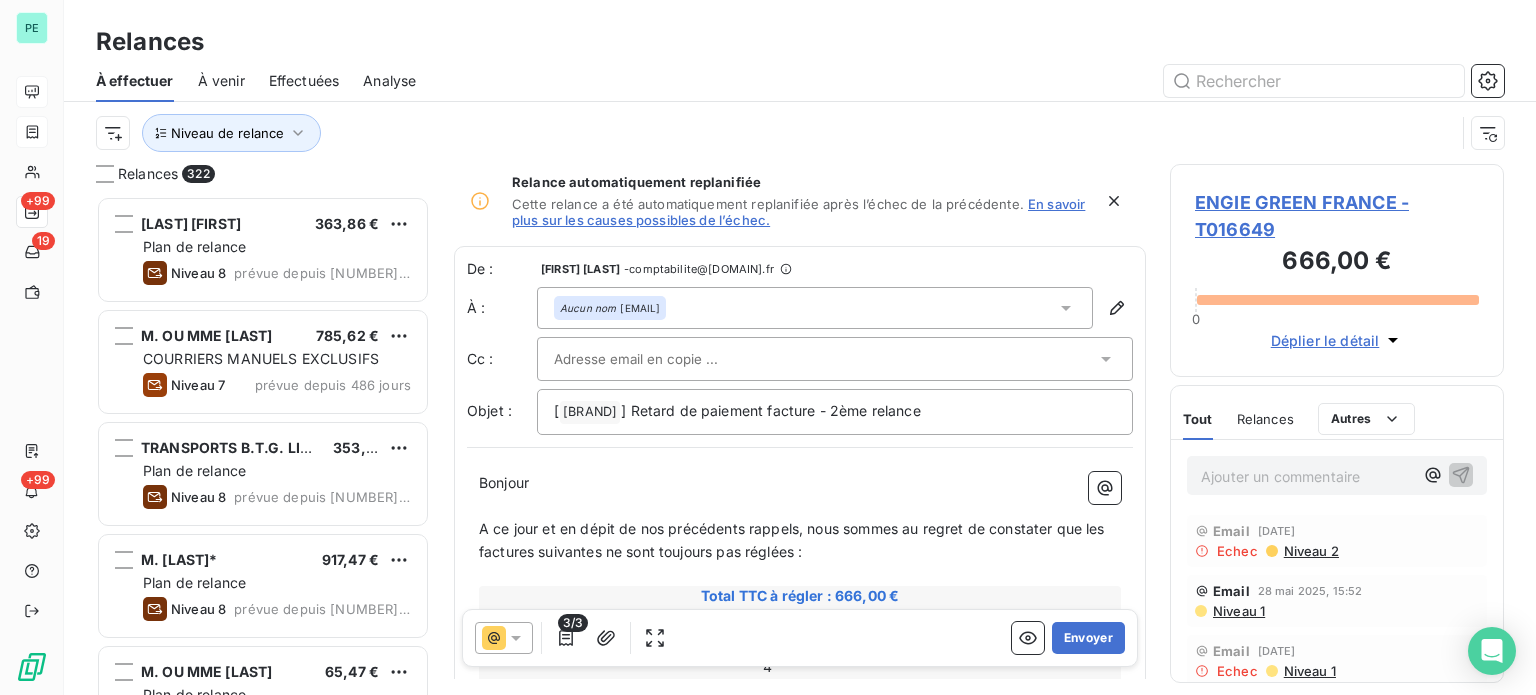 click at bounding box center (972, 81) 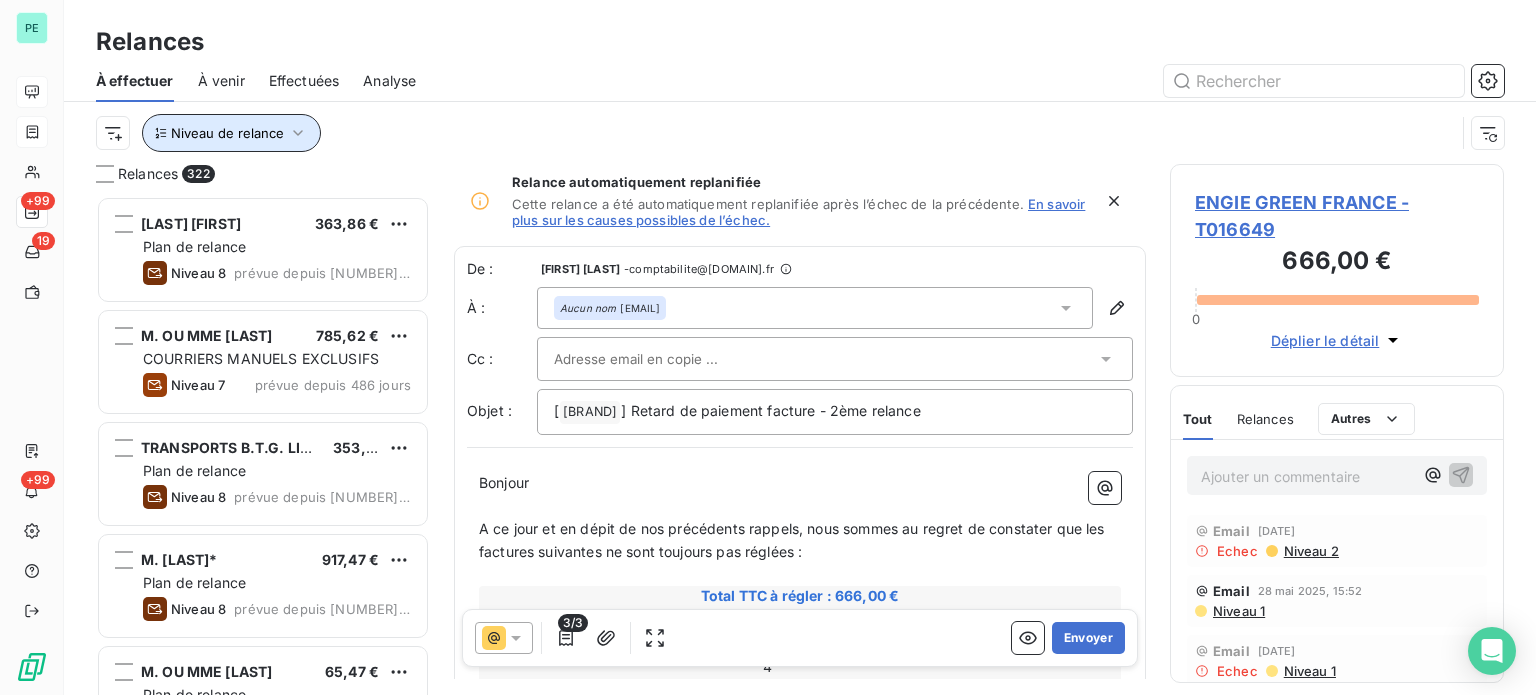 click 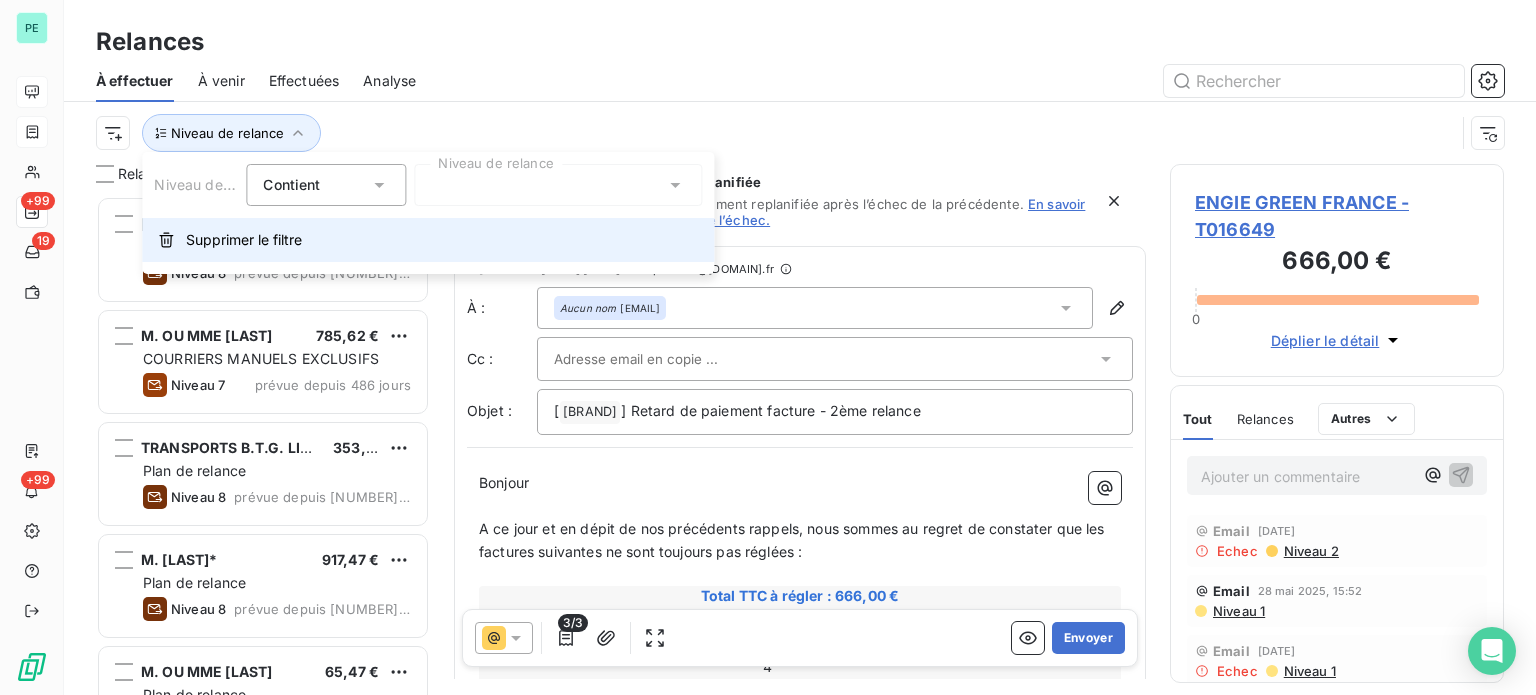 click on "Supprimer le filtre" at bounding box center (244, 240) 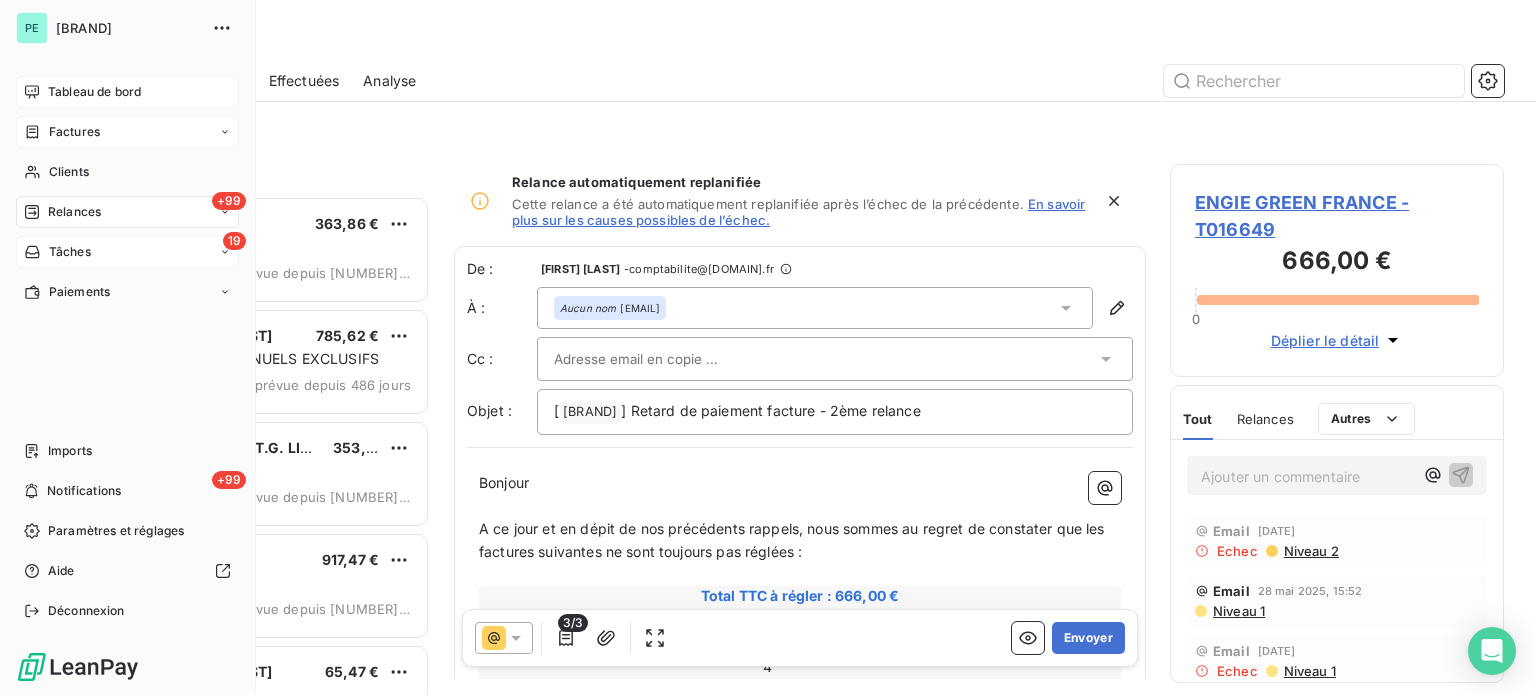 click on "Tâches" at bounding box center (70, 252) 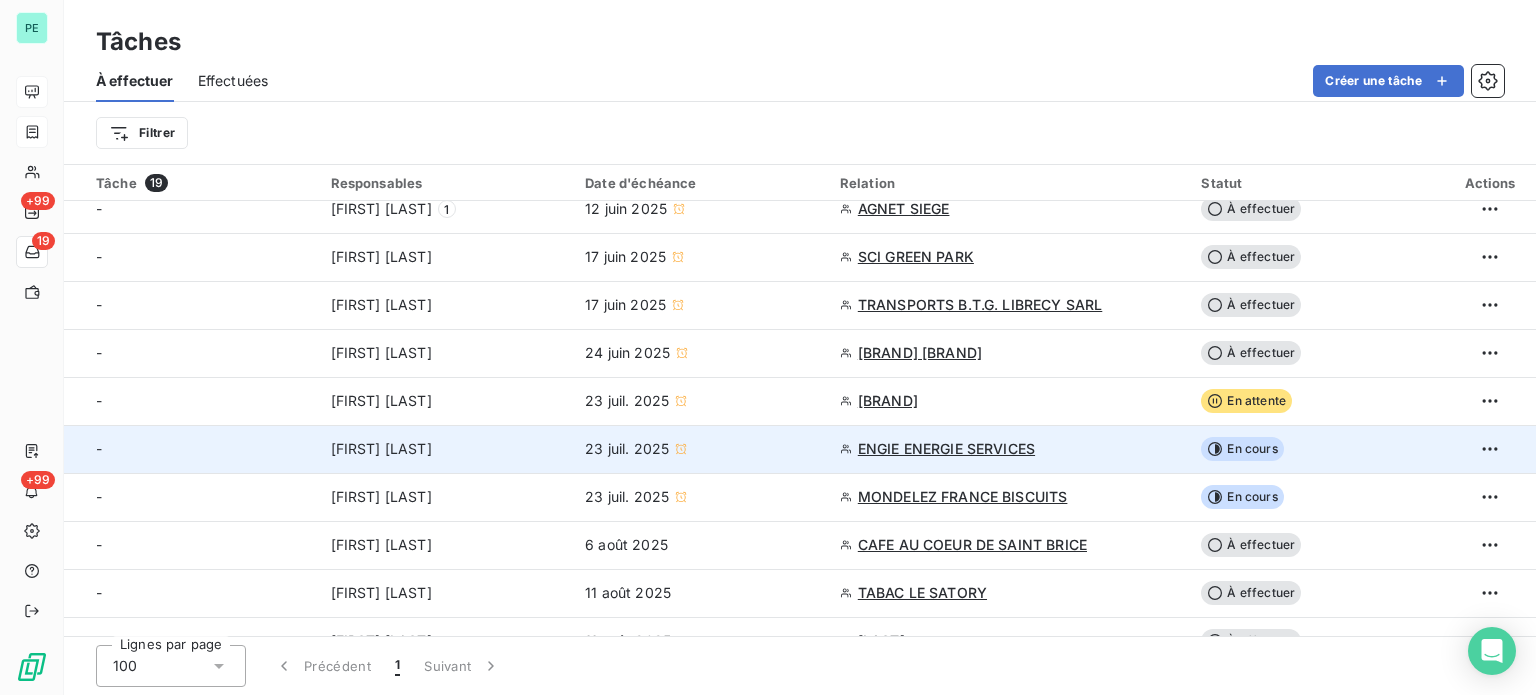 scroll, scrollTop: 476, scrollLeft: 0, axis: vertical 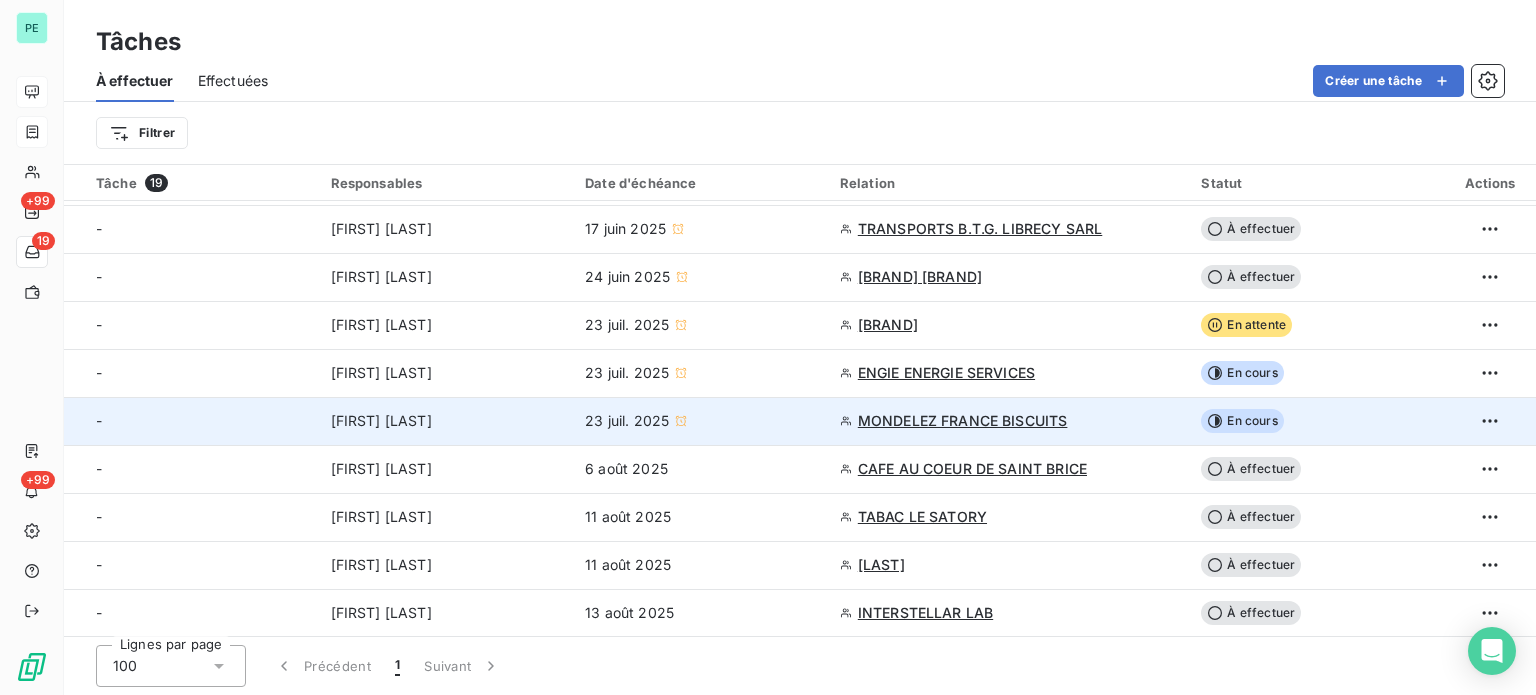 click on "MONDELEZ FRANCE BISCUITS" at bounding box center [963, 421] 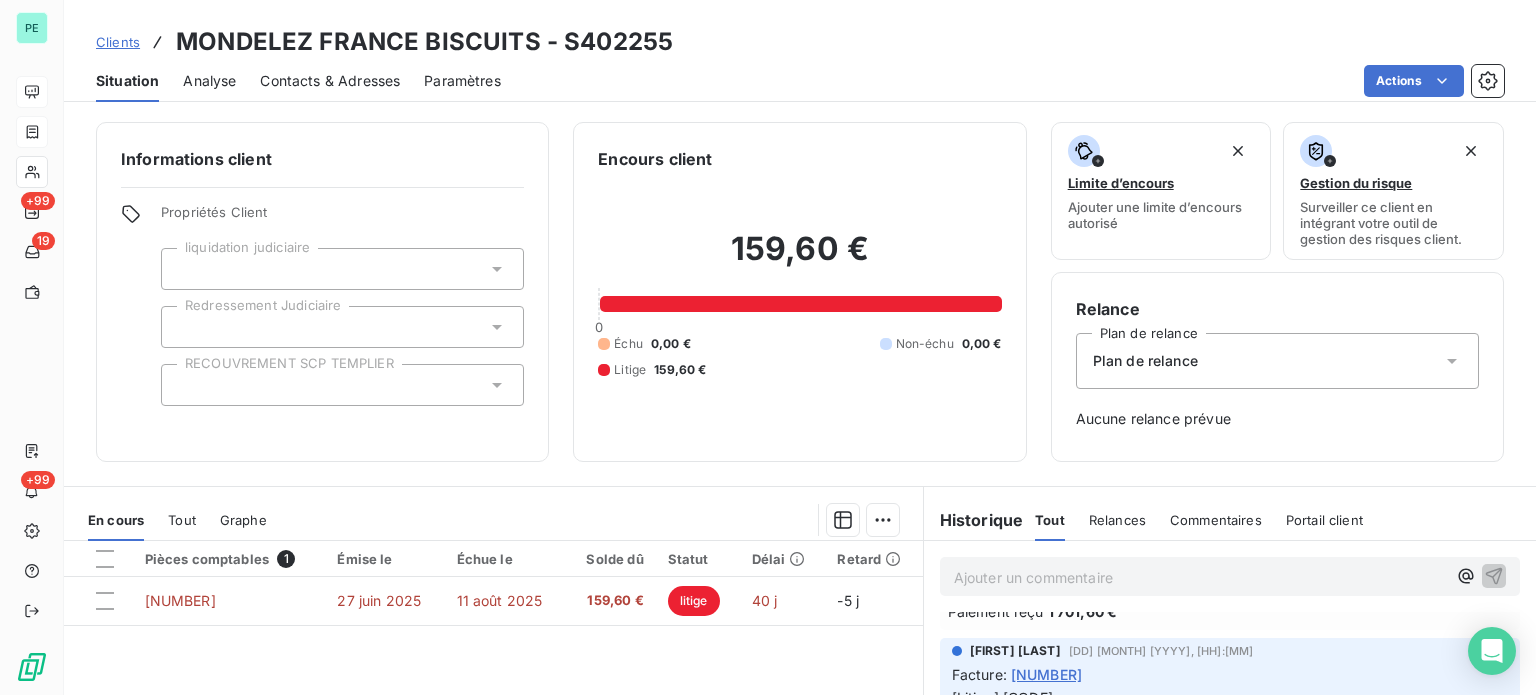 scroll, scrollTop: 100, scrollLeft: 0, axis: vertical 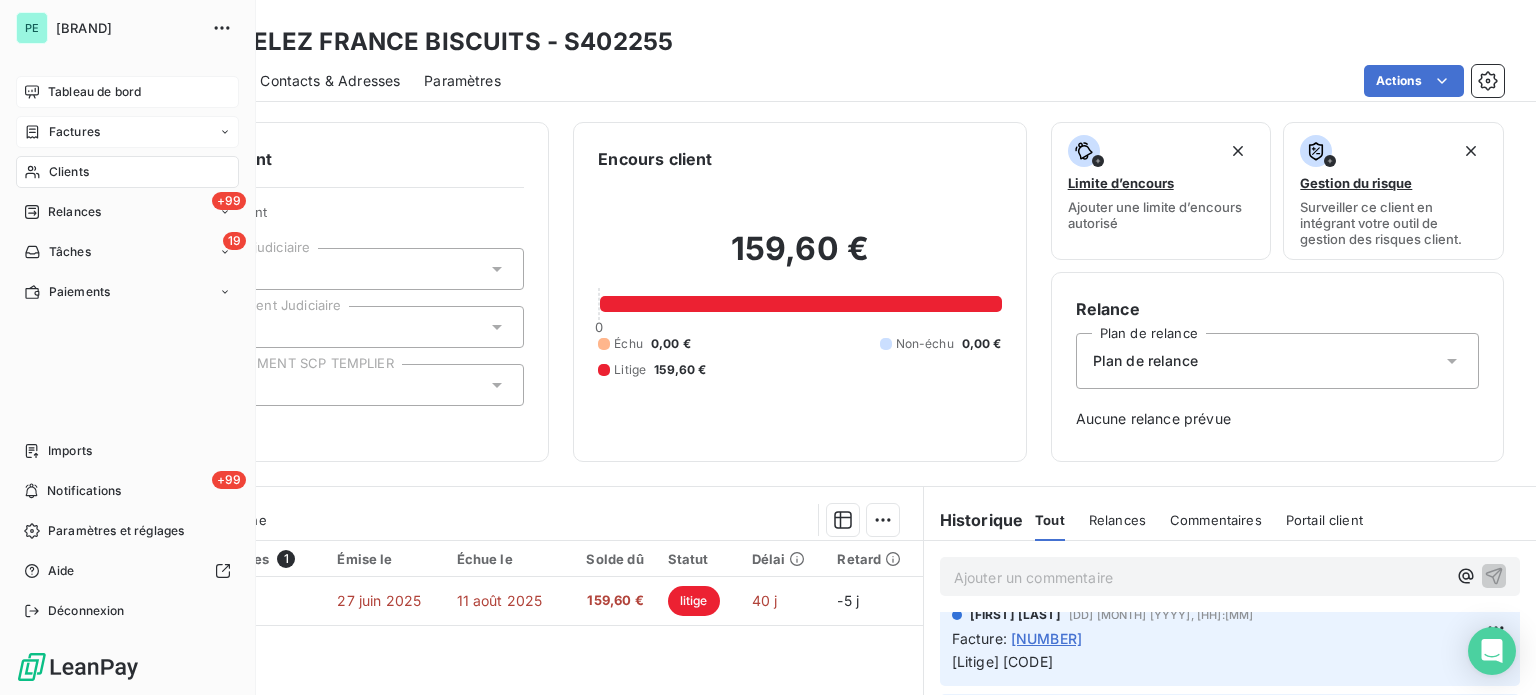 click on "Tableau de bord" at bounding box center [94, 92] 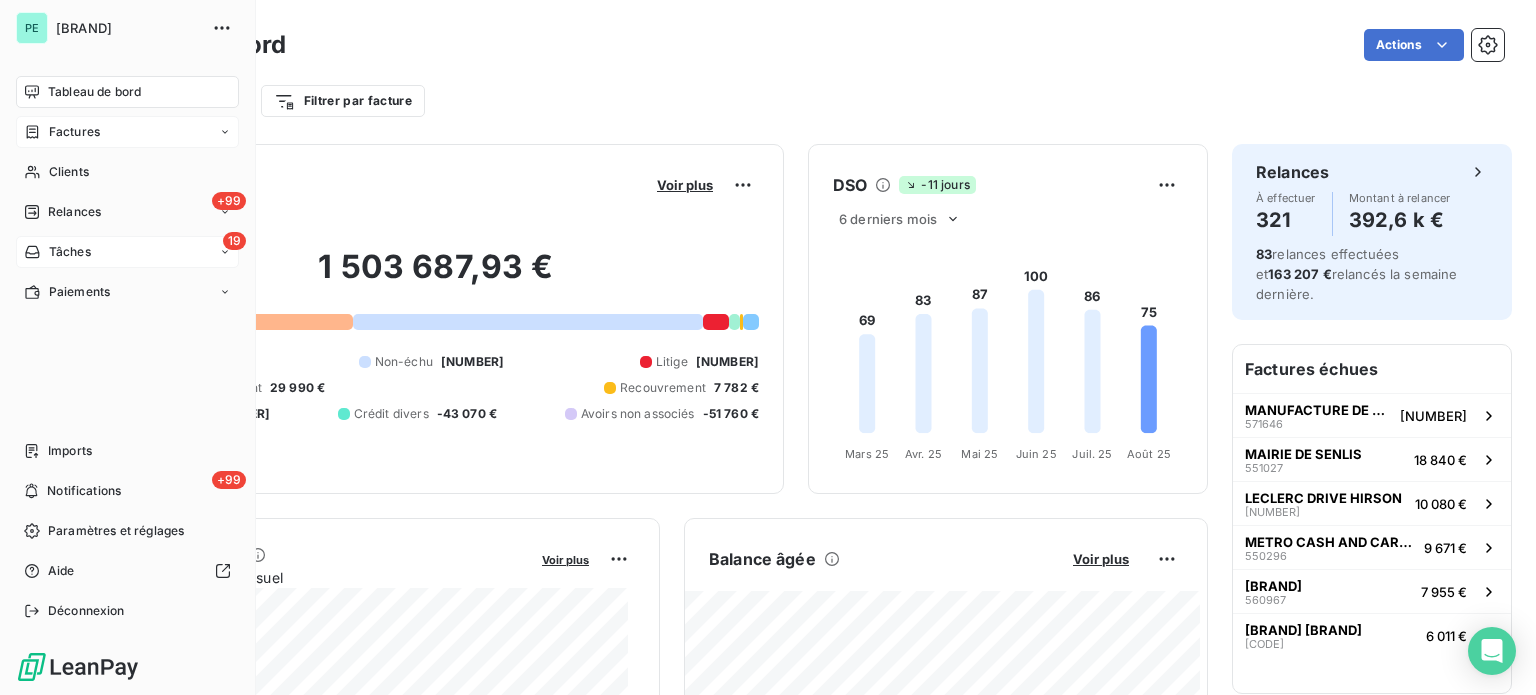 click on "[NUMBER] Tâches" at bounding box center [127, 252] 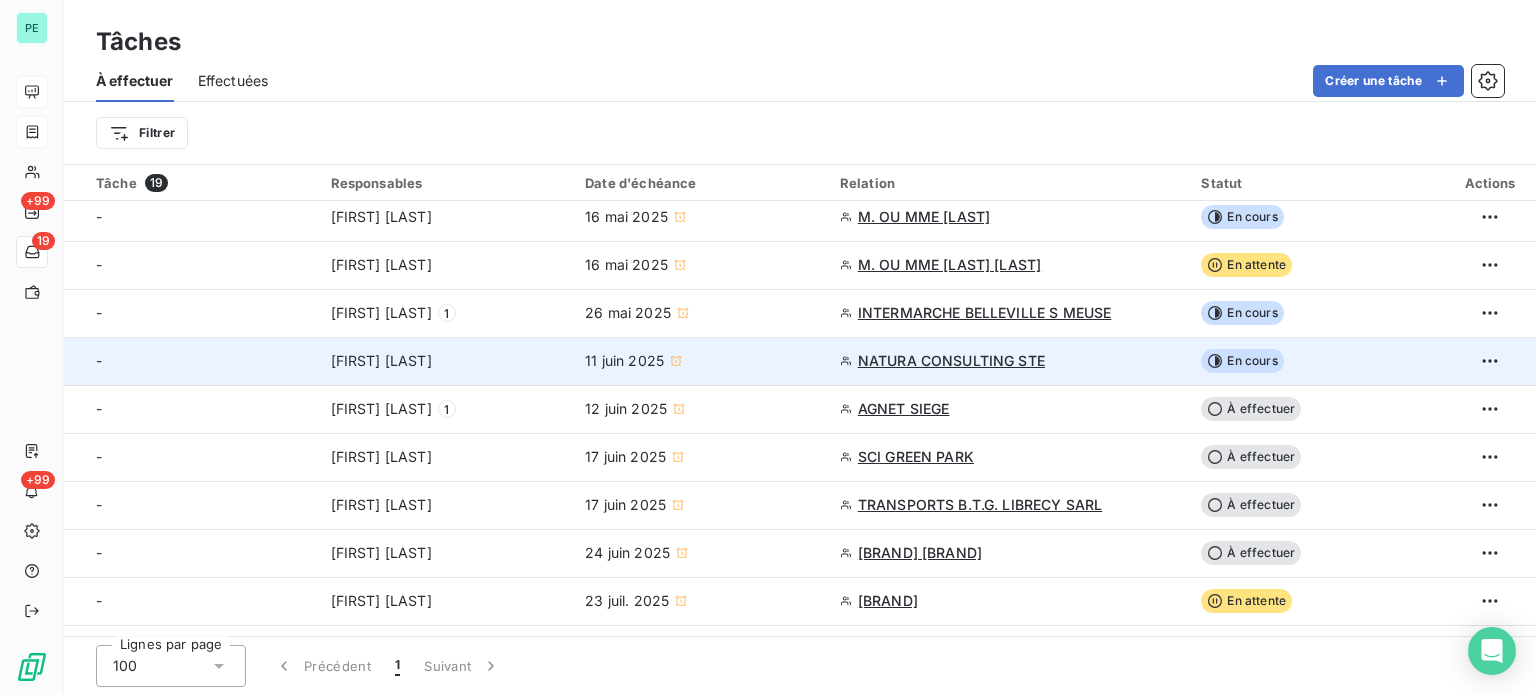 scroll, scrollTop: 300, scrollLeft: 0, axis: vertical 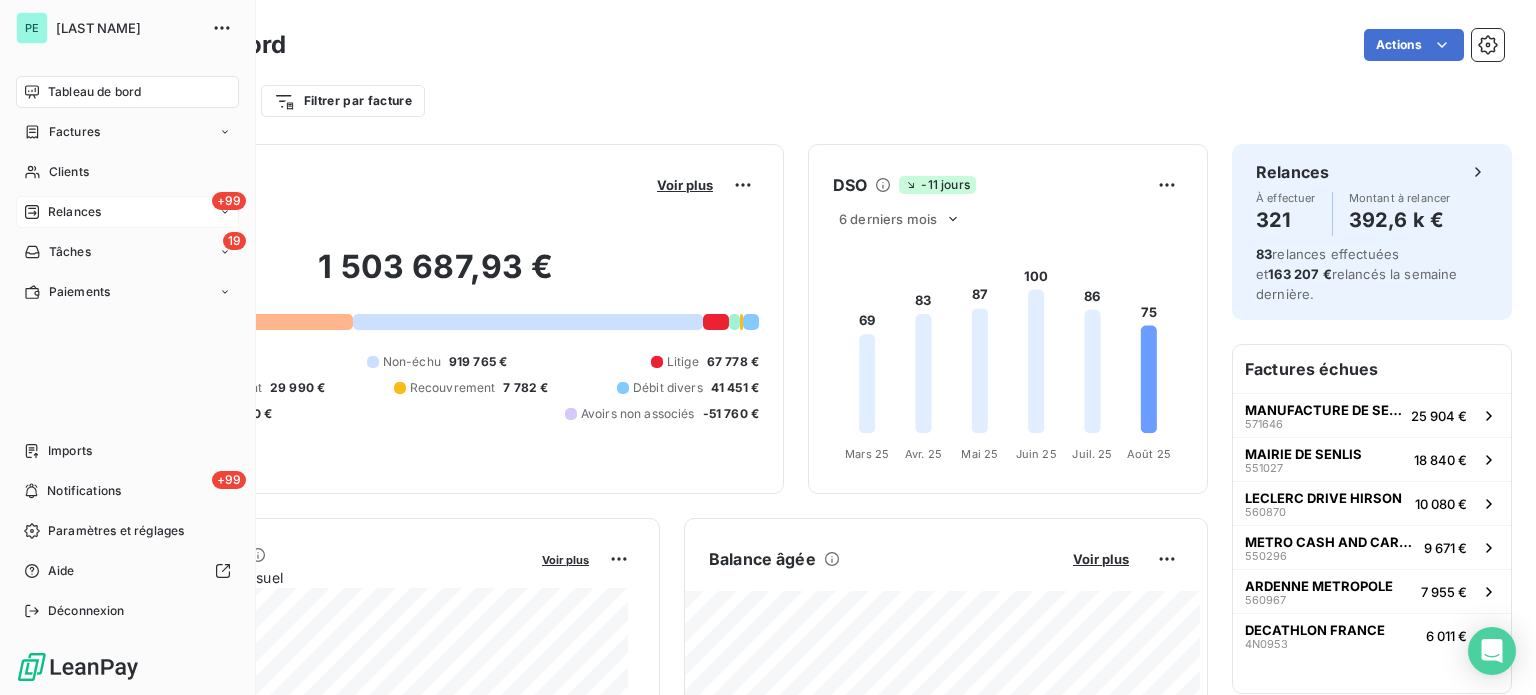 click on "Relances" at bounding box center [74, 212] 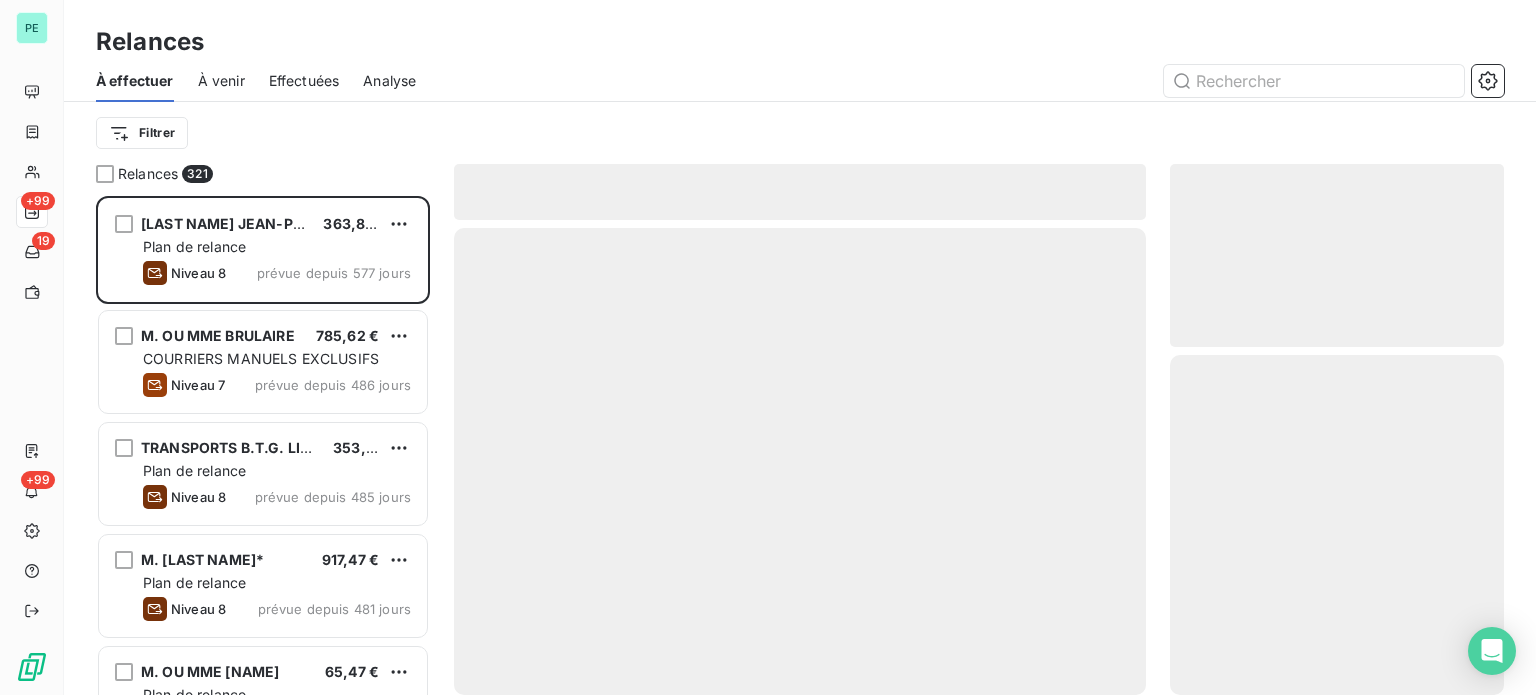 scroll, scrollTop: 16, scrollLeft: 16, axis: both 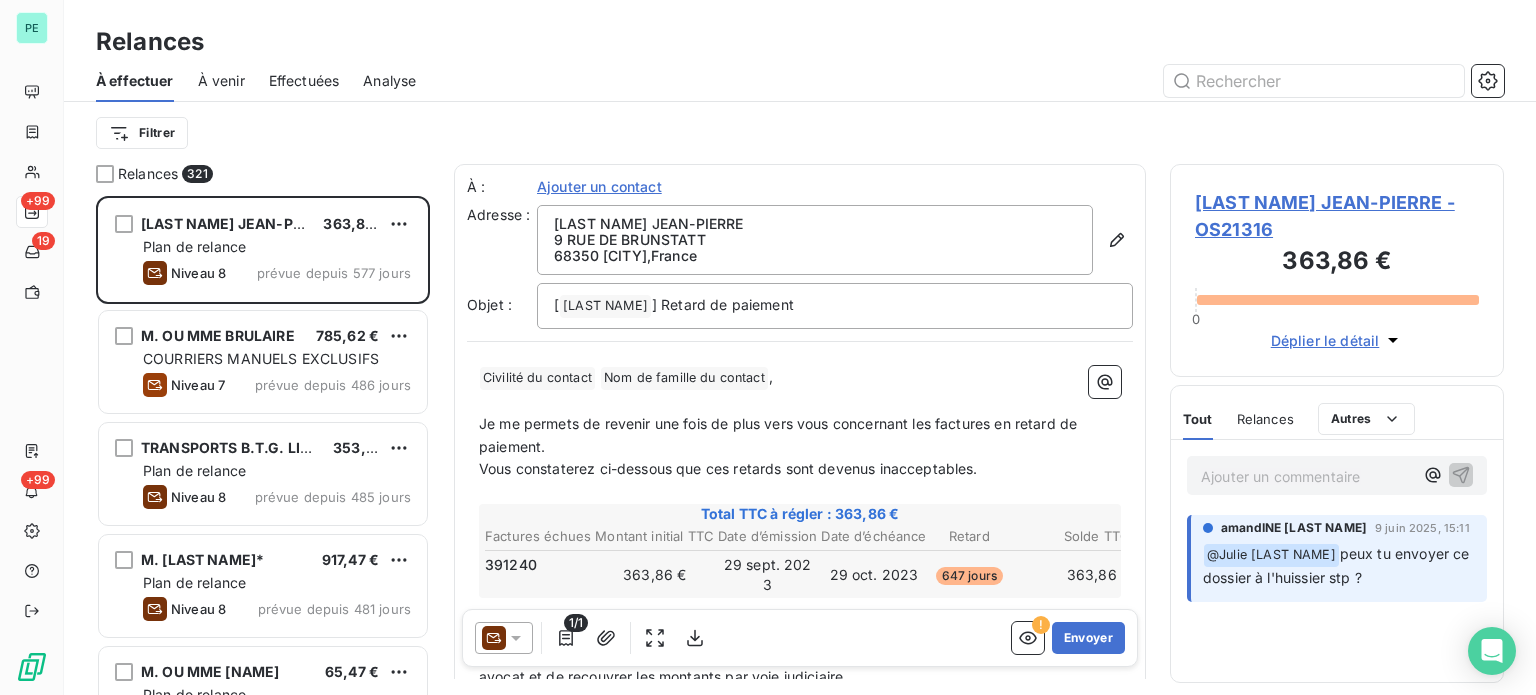 click on "Effectuées" at bounding box center [304, 81] 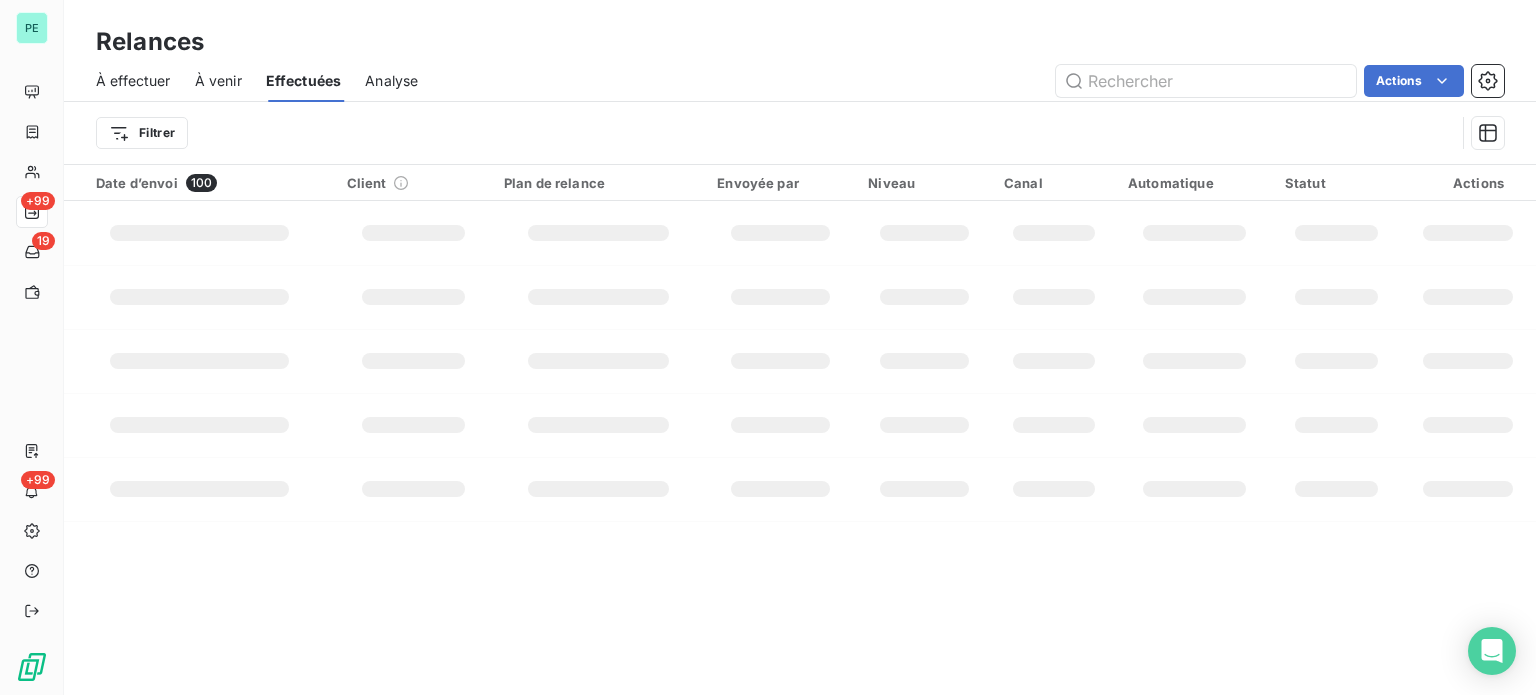 click on "Analyse" at bounding box center [391, 81] 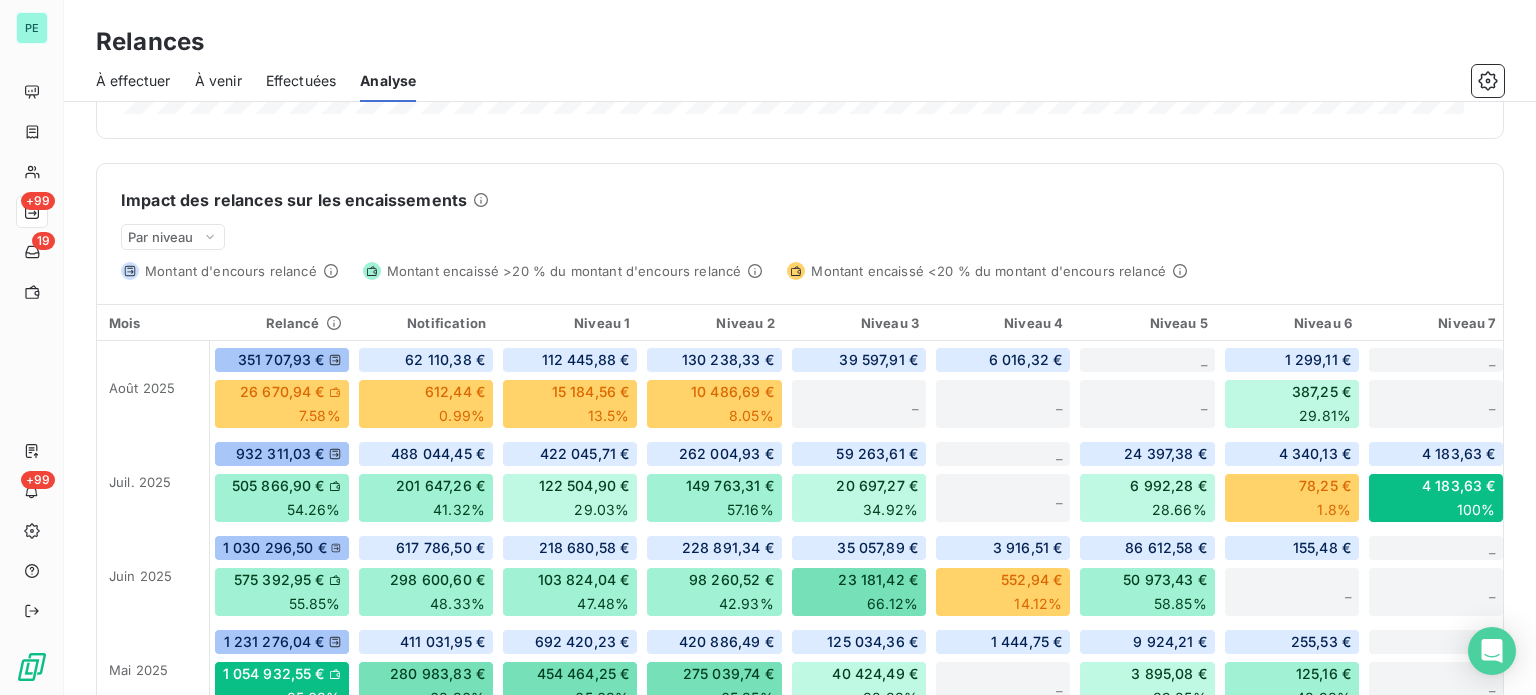 scroll, scrollTop: 400, scrollLeft: 0, axis: vertical 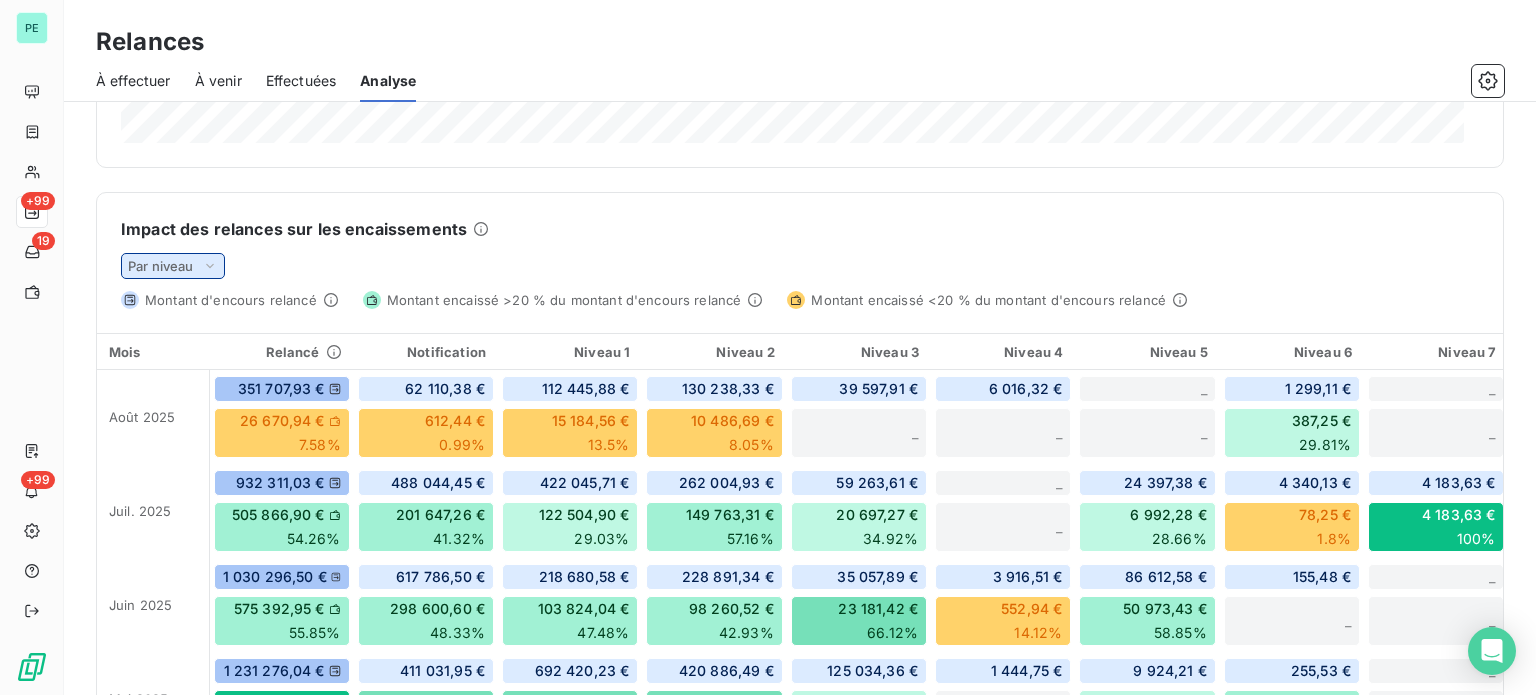 click on "Par niveau" at bounding box center [173, 266] 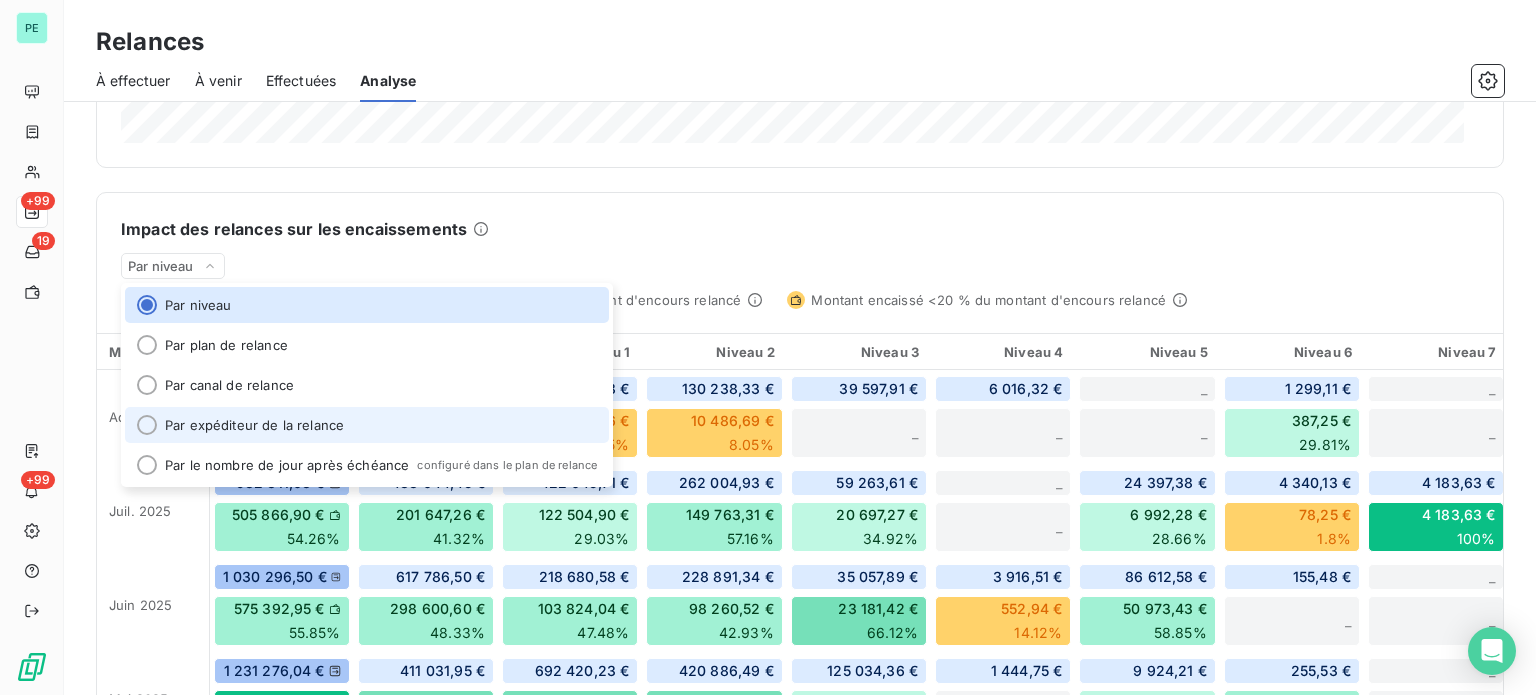 click on "Par expéditeur de la relance" at bounding box center (367, 425) 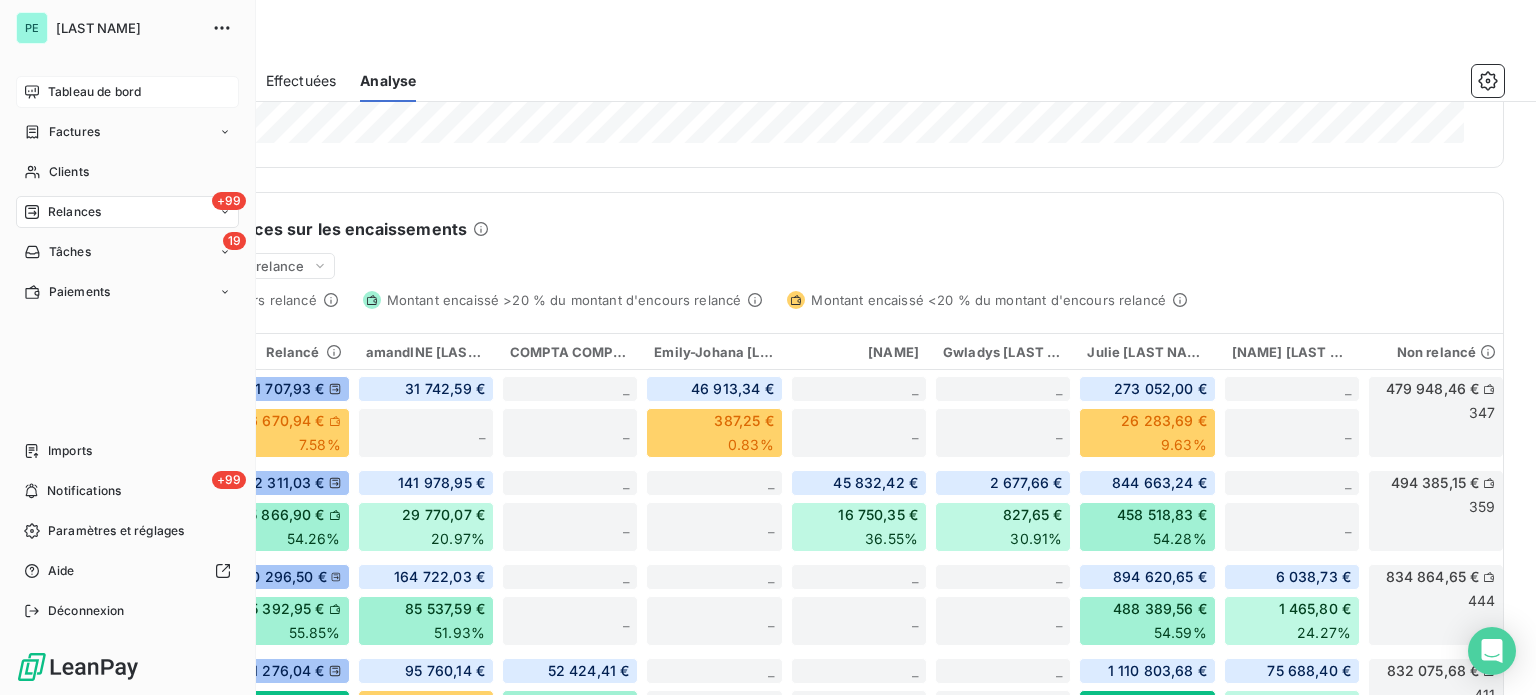 click on "Tableau de bord" at bounding box center (94, 92) 